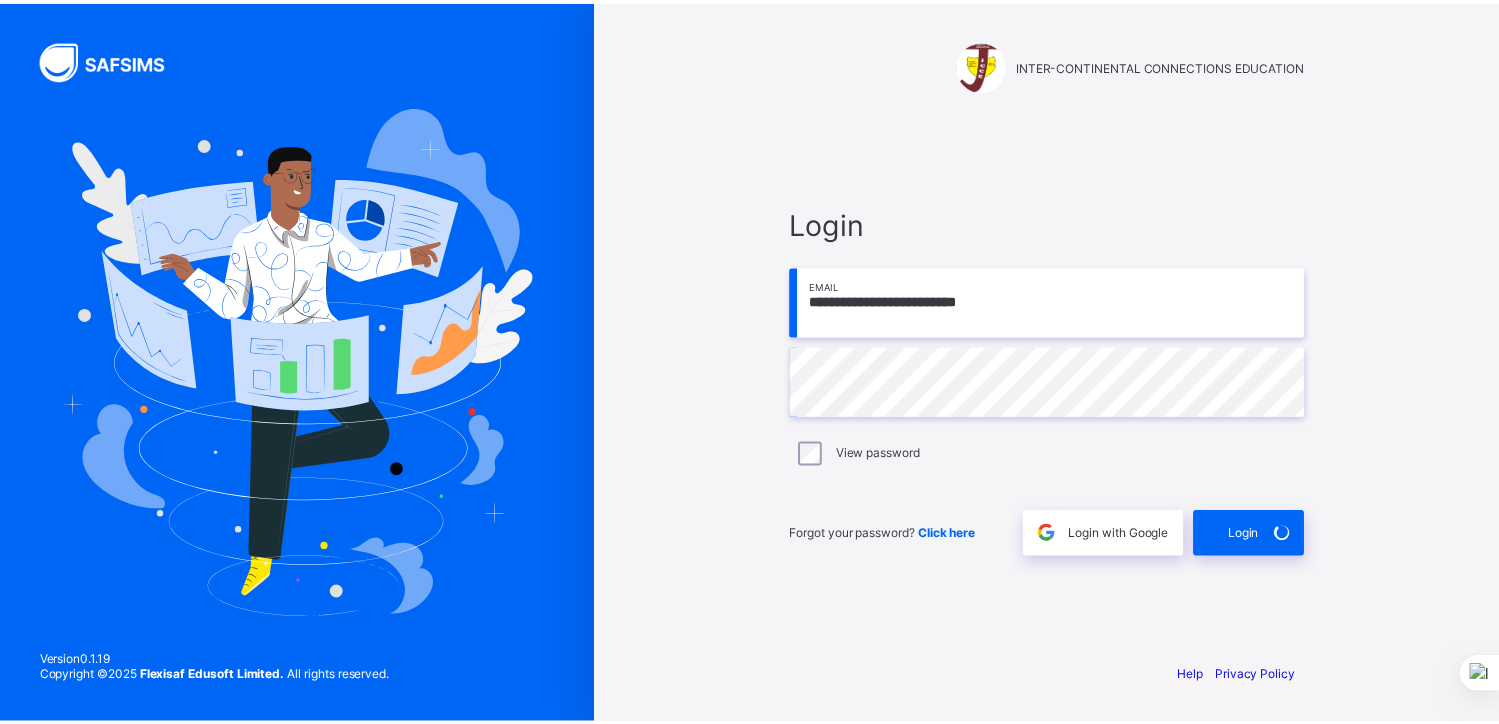 scroll, scrollTop: 0, scrollLeft: 0, axis: both 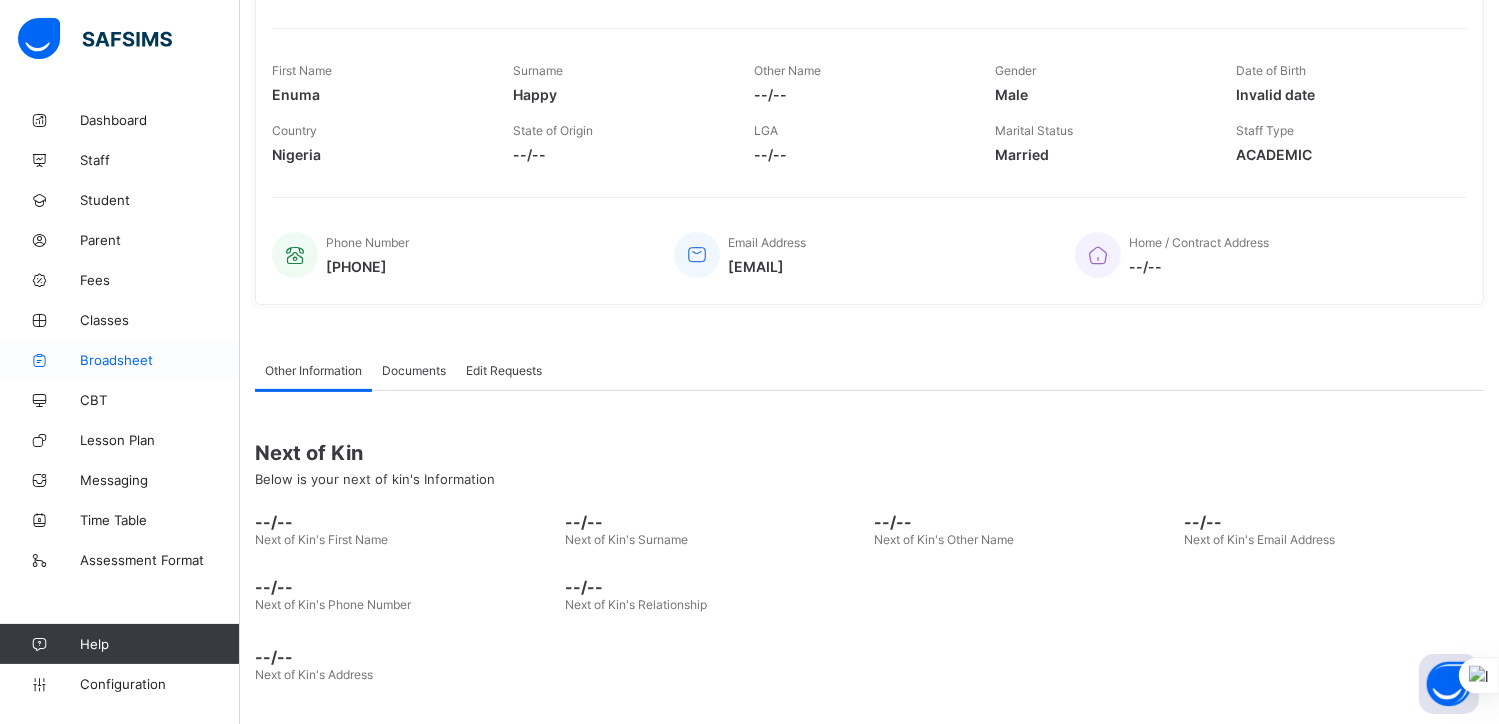 click on "Broadsheet" at bounding box center (160, 360) 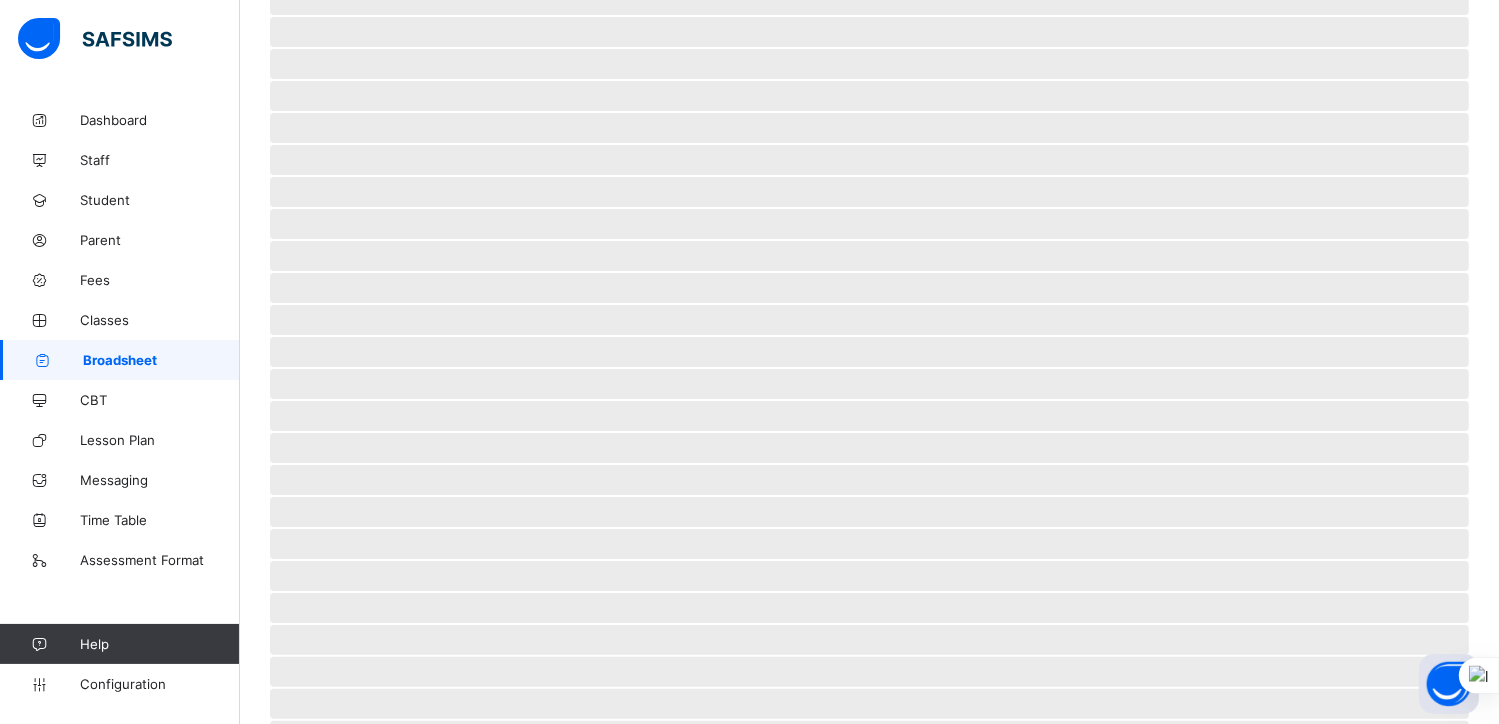 scroll, scrollTop: 0, scrollLeft: 0, axis: both 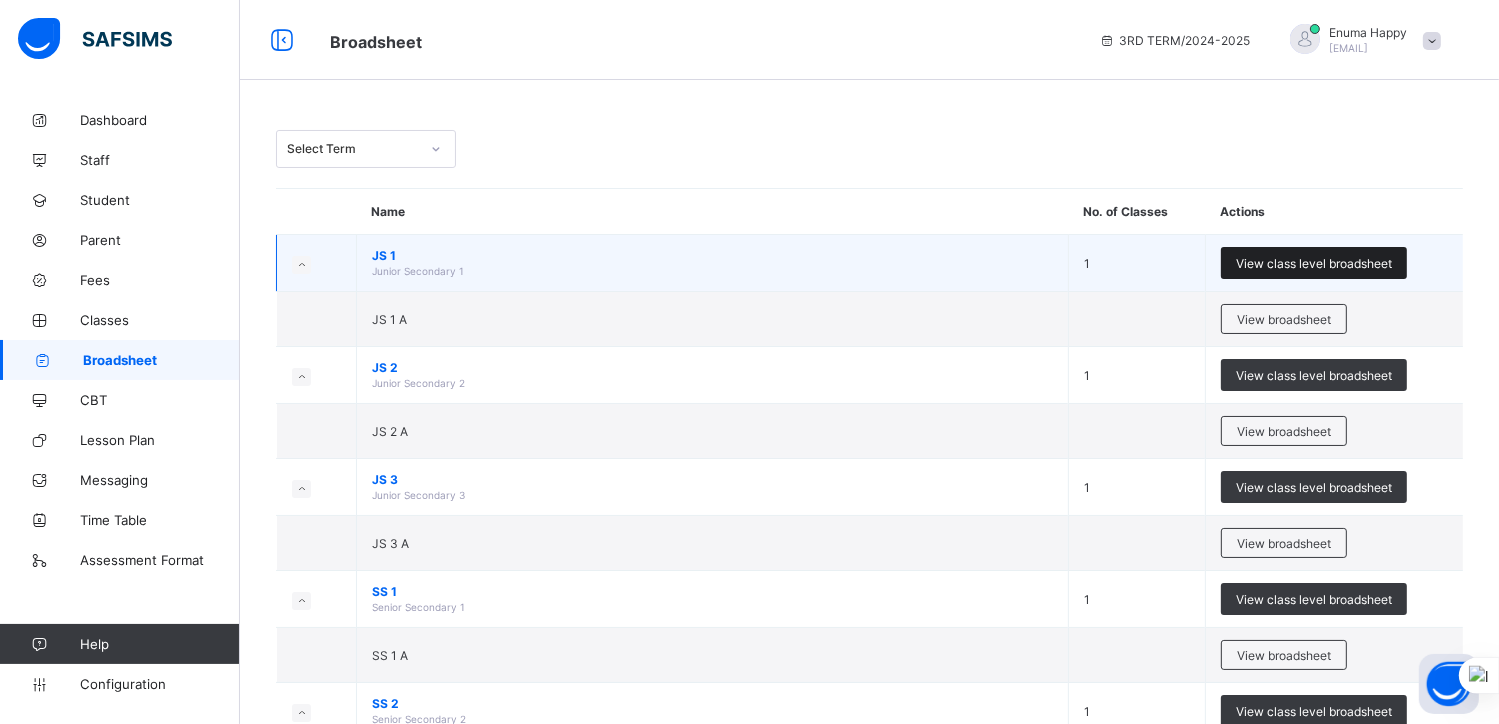 click on "View class level broadsheet" at bounding box center [1314, 263] 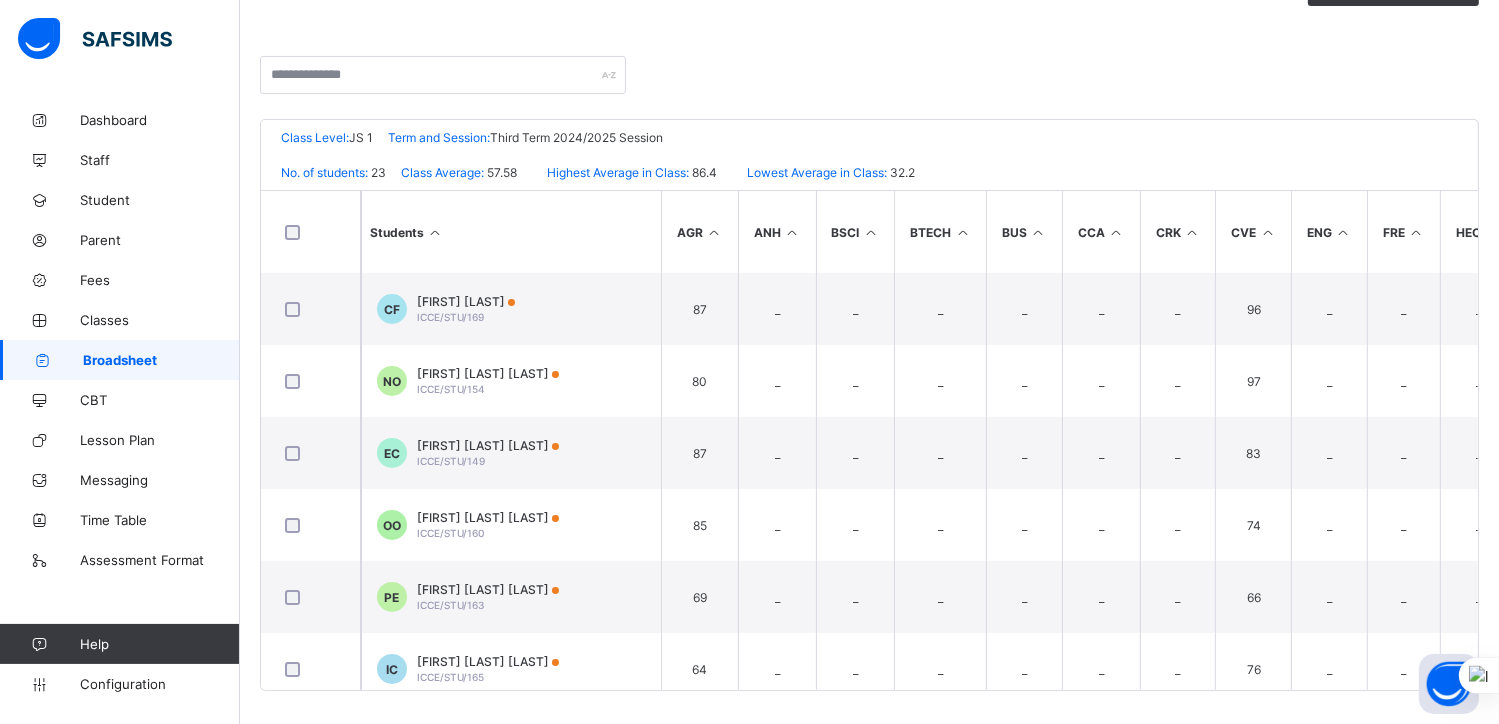 scroll, scrollTop: 386, scrollLeft: 0, axis: vertical 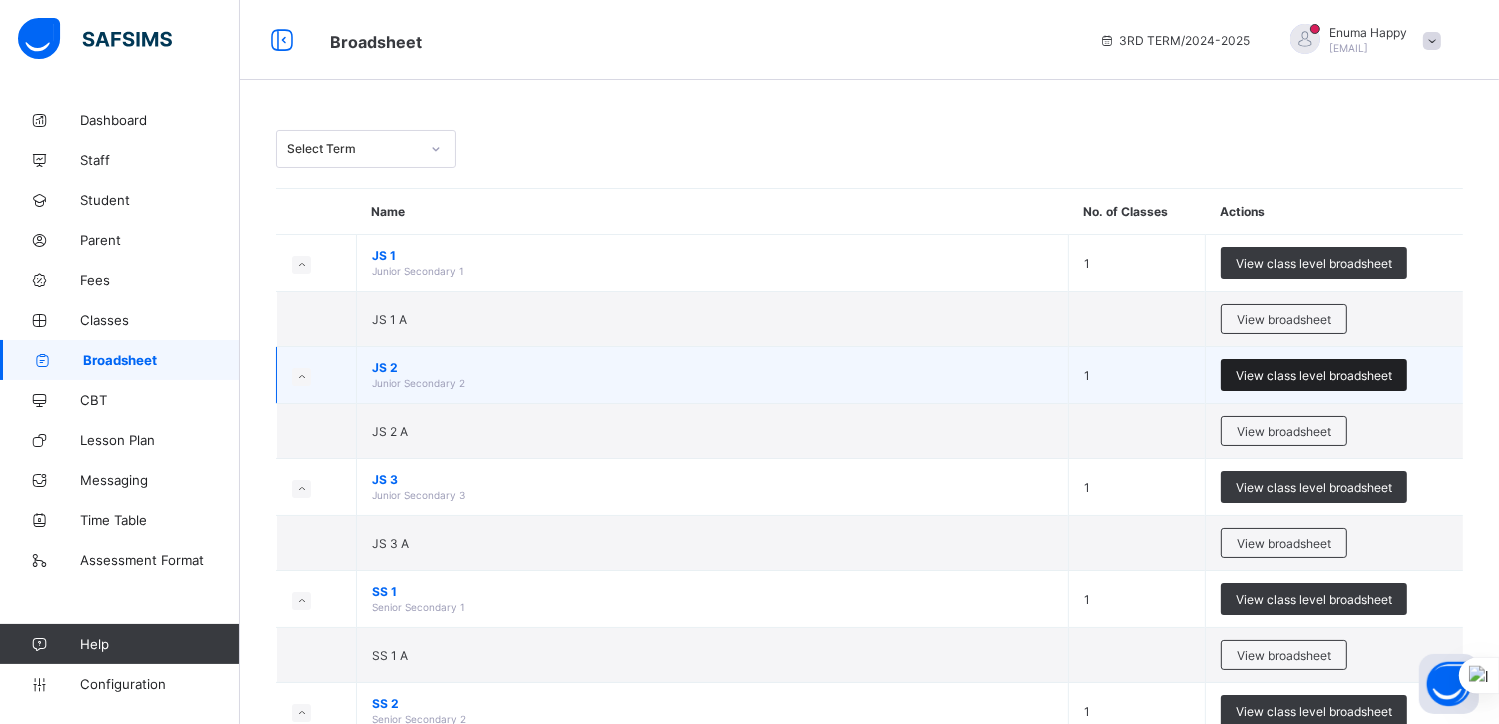 click on "View class level broadsheet" at bounding box center (1314, 375) 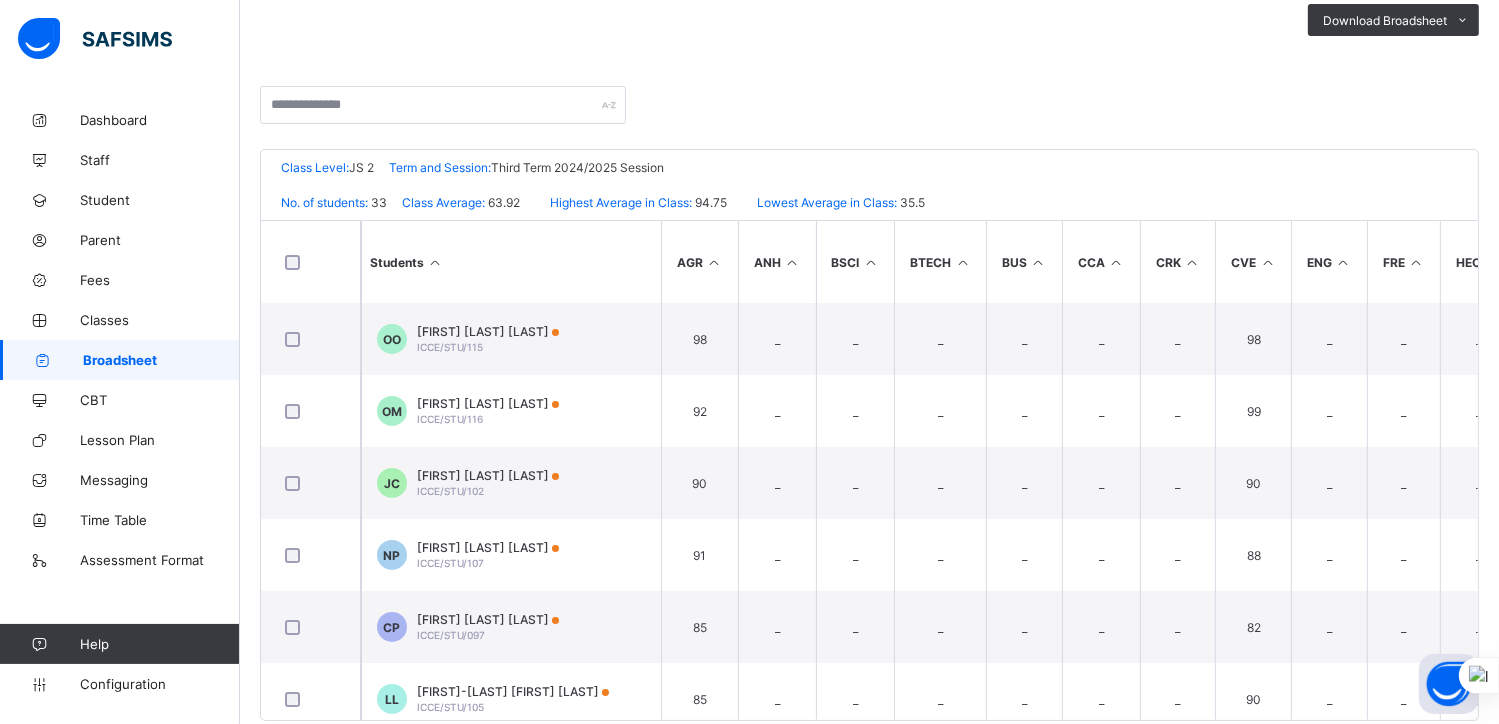 scroll, scrollTop: 356, scrollLeft: 0, axis: vertical 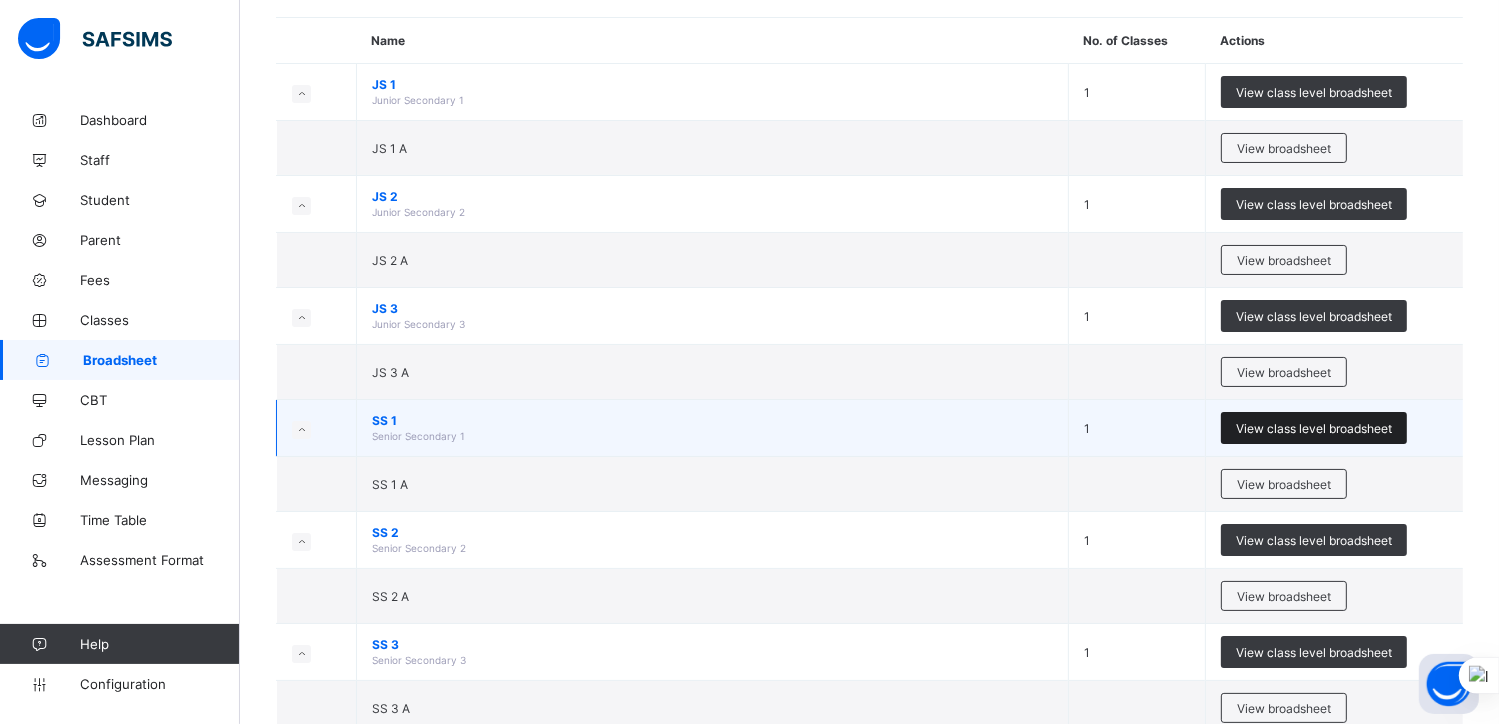 click on "View class level broadsheet" at bounding box center [1314, 428] 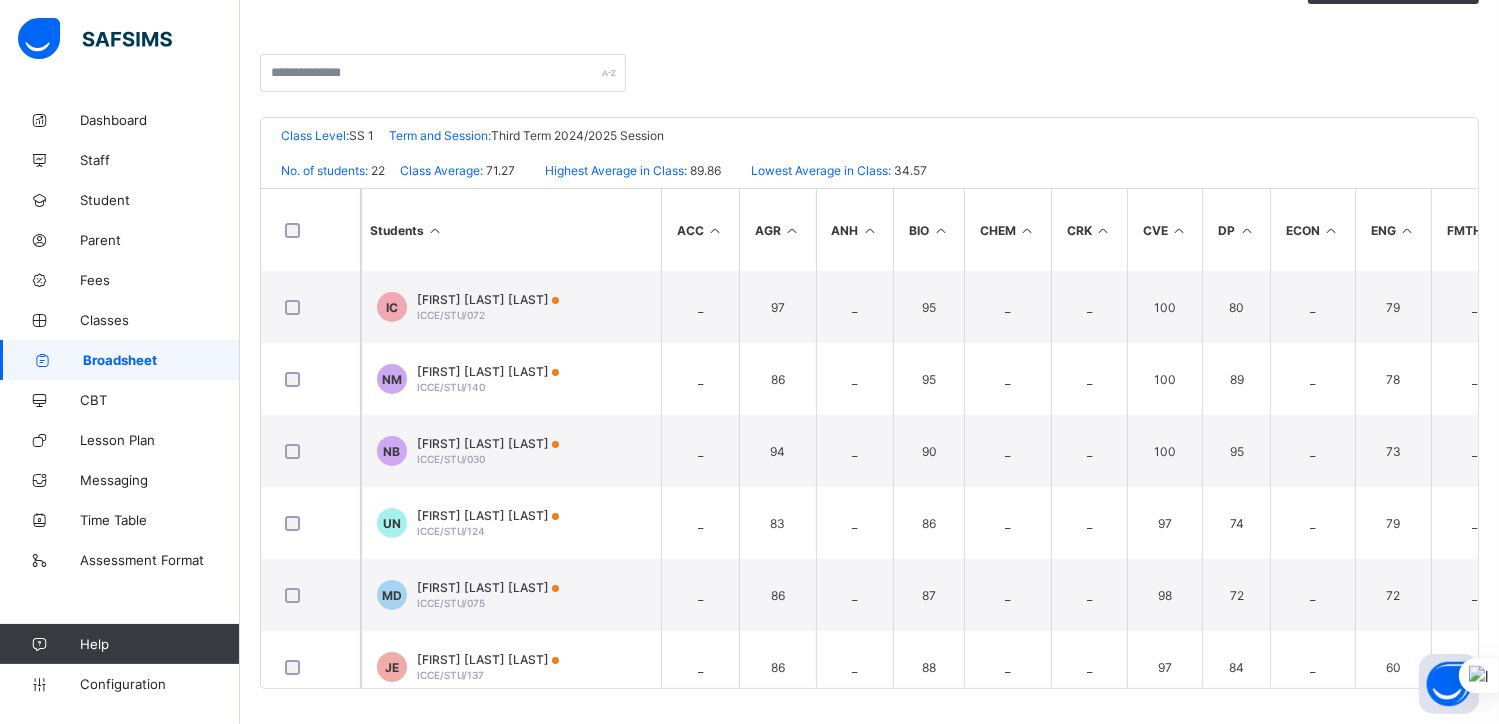 scroll, scrollTop: 388, scrollLeft: 0, axis: vertical 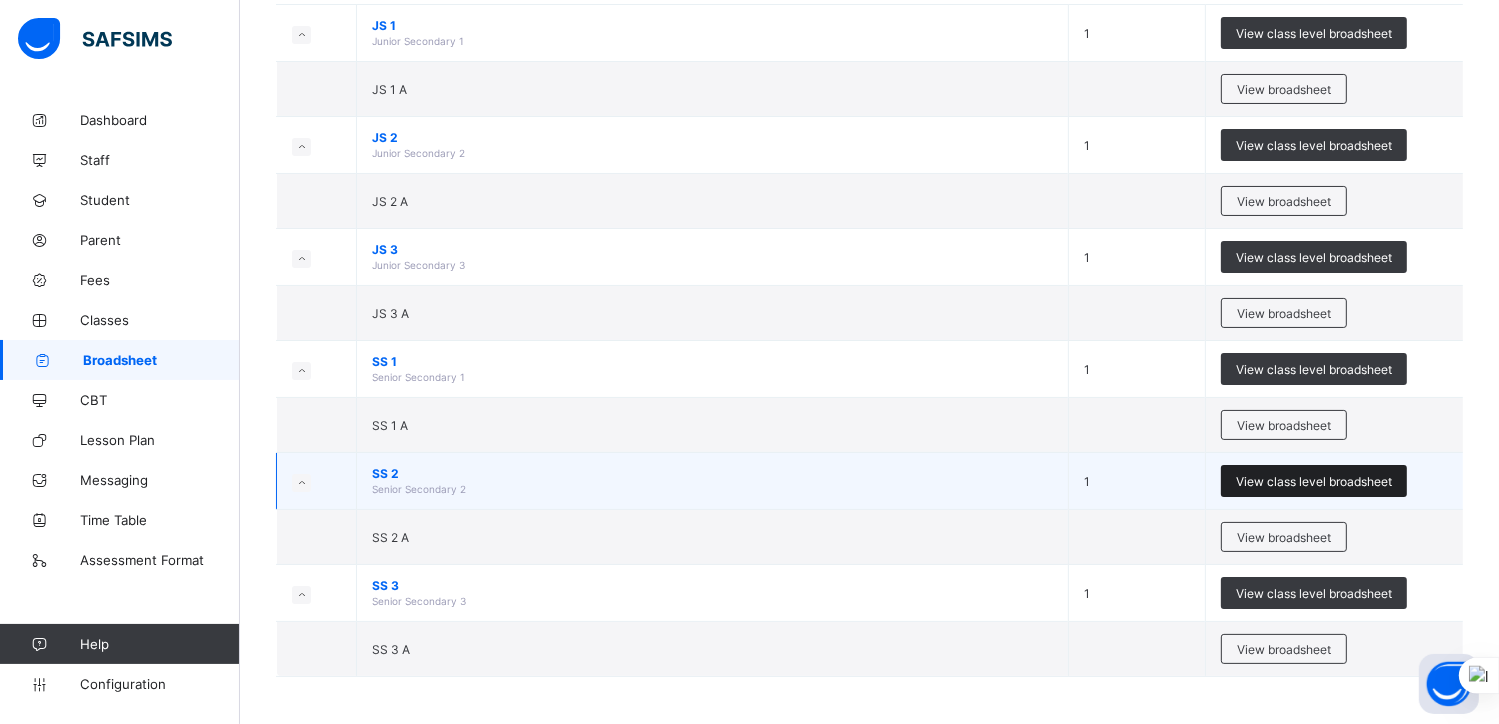 click on "View class level broadsheet" at bounding box center [1314, 481] 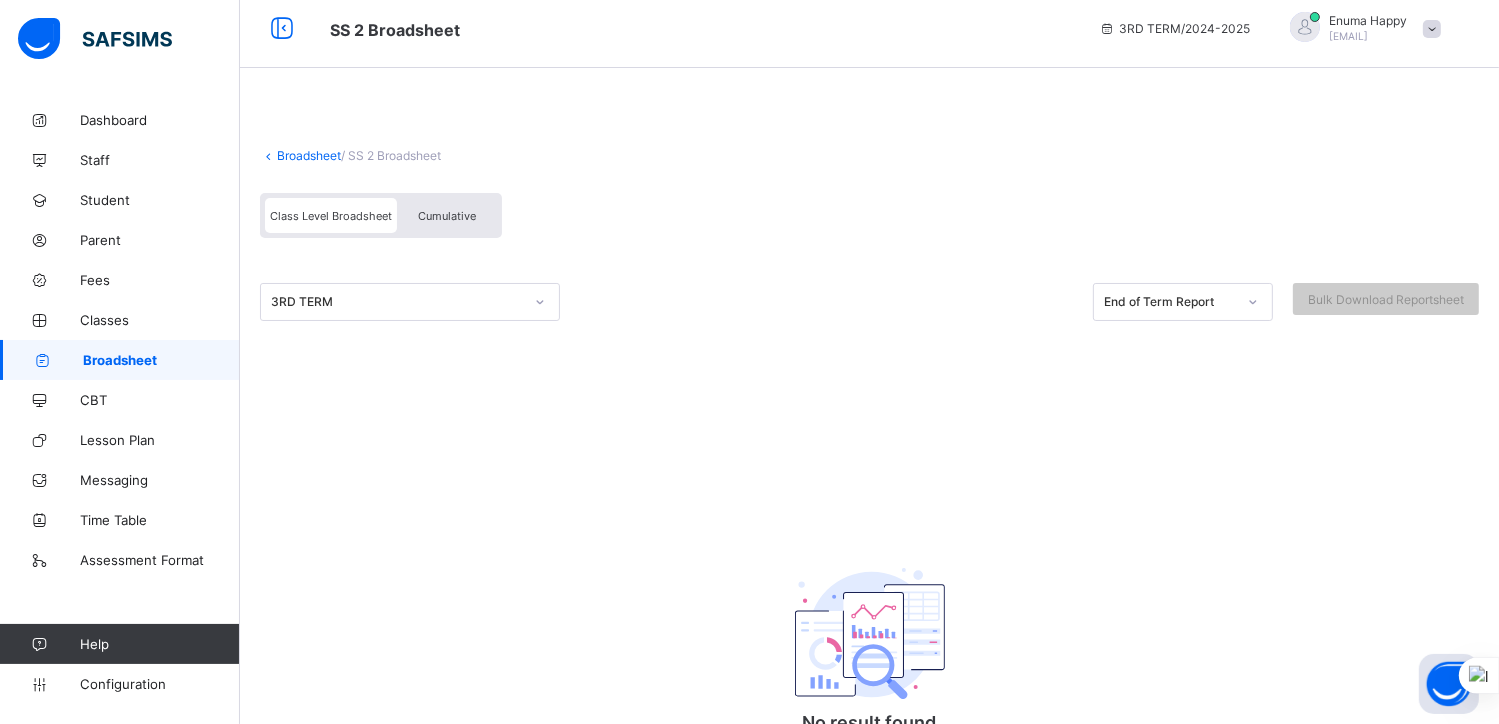 scroll, scrollTop: 0, scrollLeft: 0, axis: both 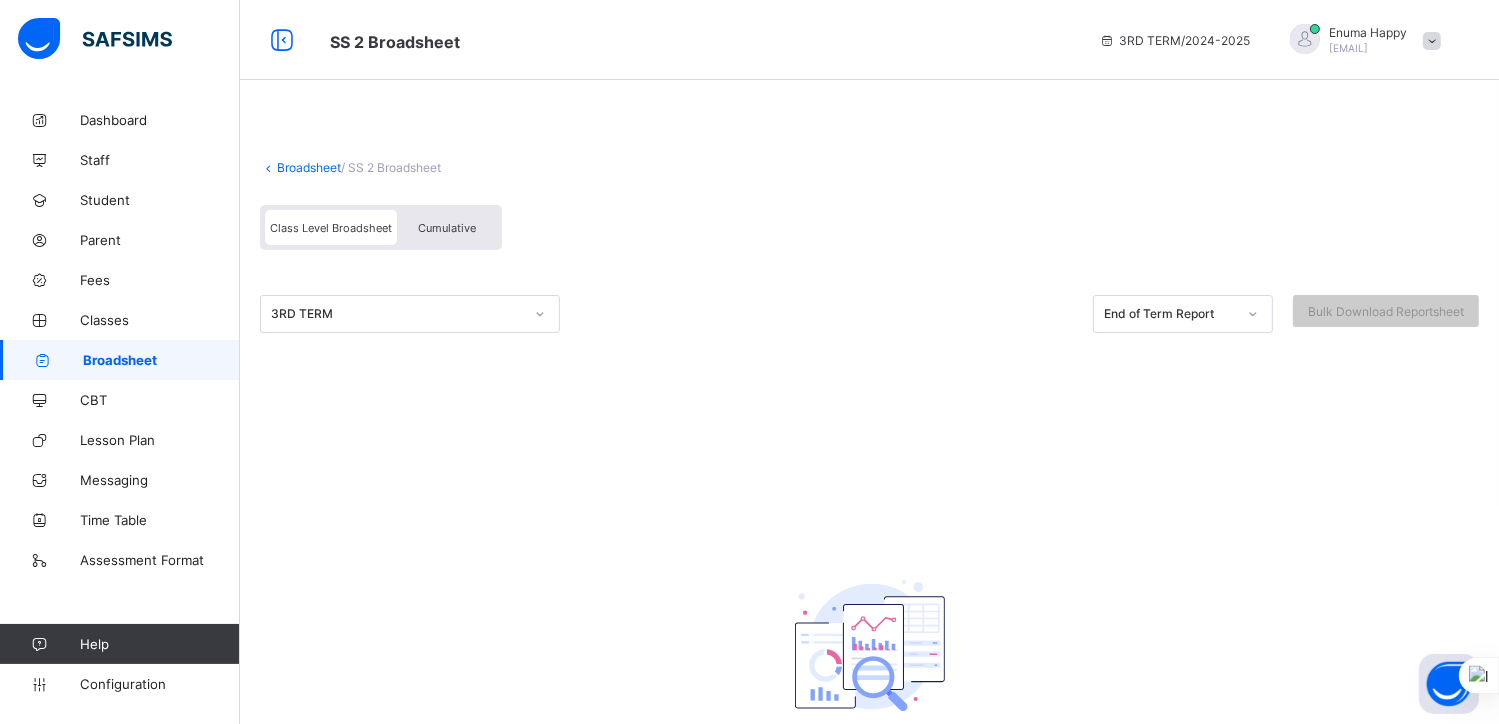 click on "Cumulative" at bounding box center [447, 228] 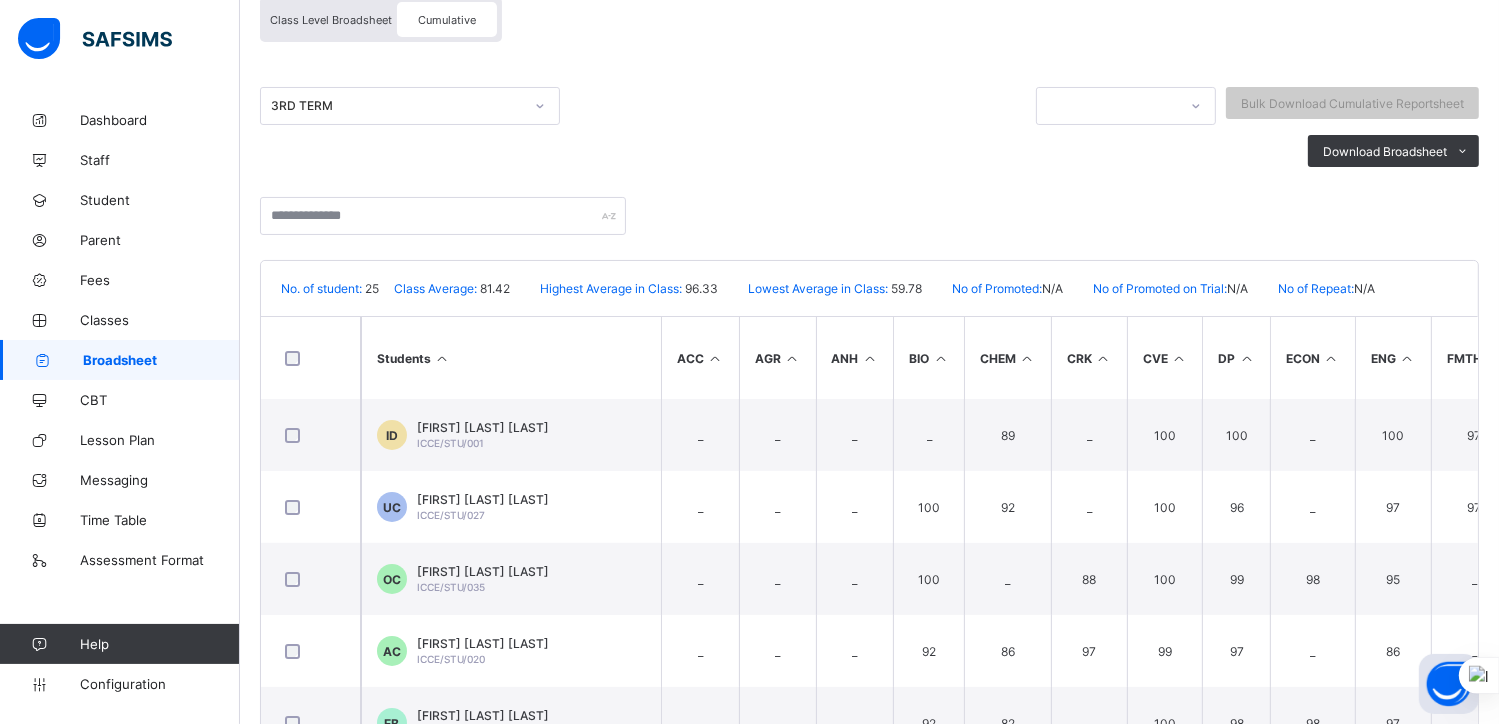 scroll, scrollTop: 208, scrollLeft: 0, axis: vertical 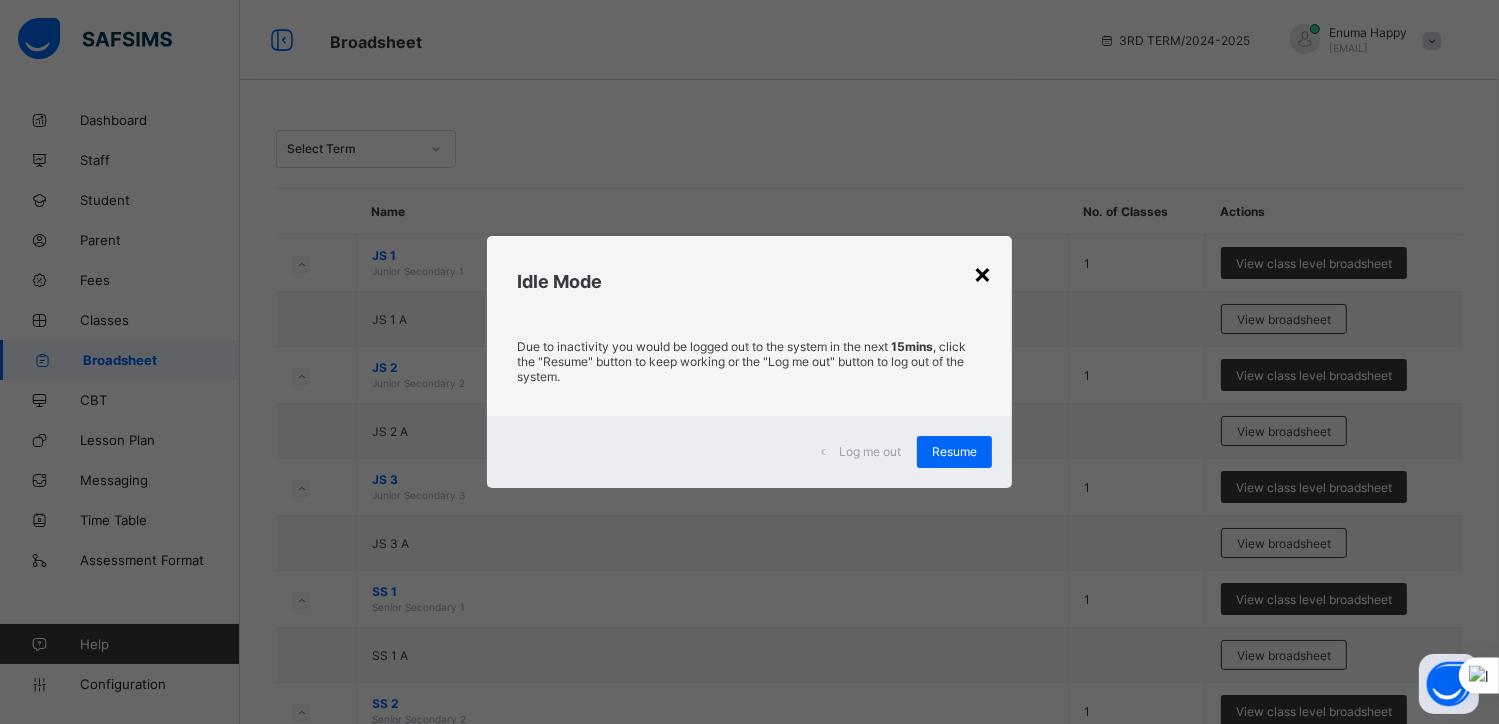 click on "×" at bounding box center (982, 273) 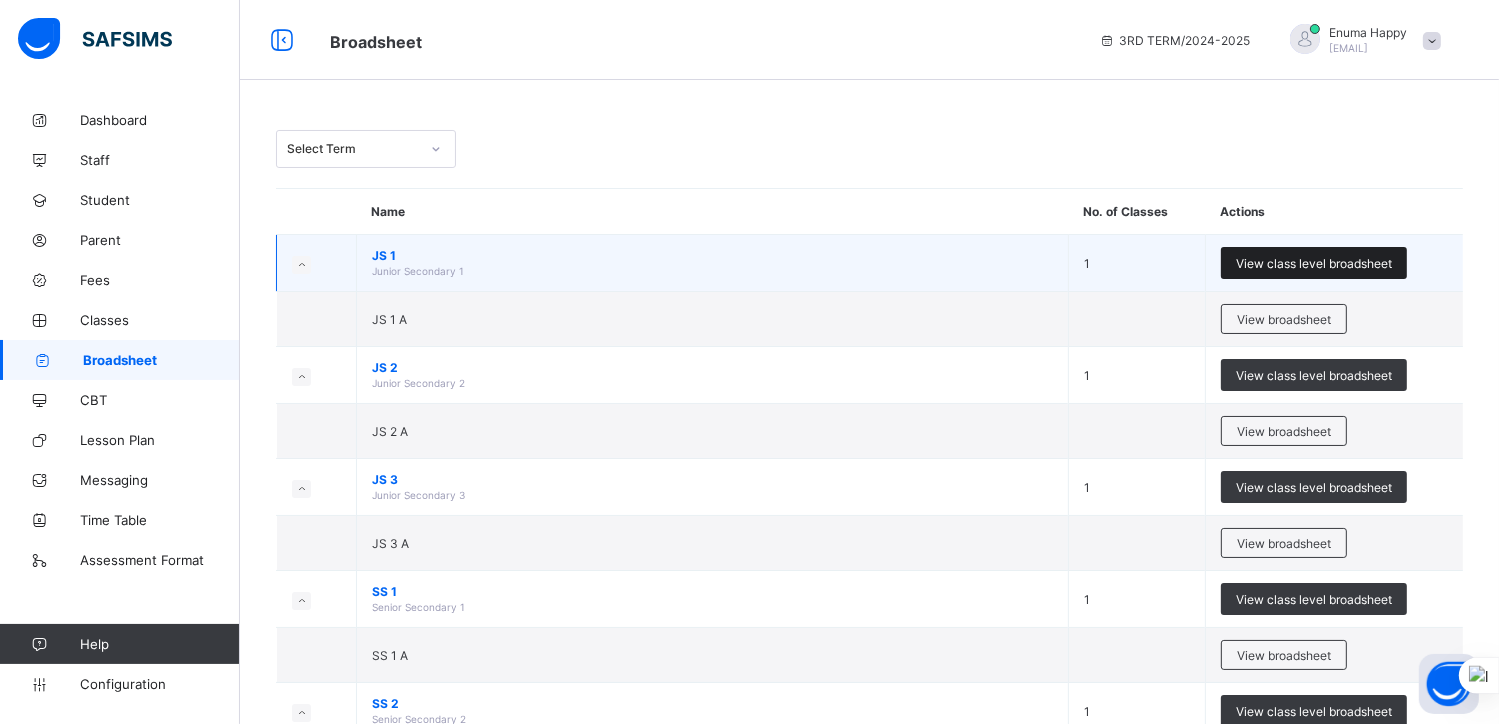 click on "View class level broadsheet" at bounding box center [1314, 263] 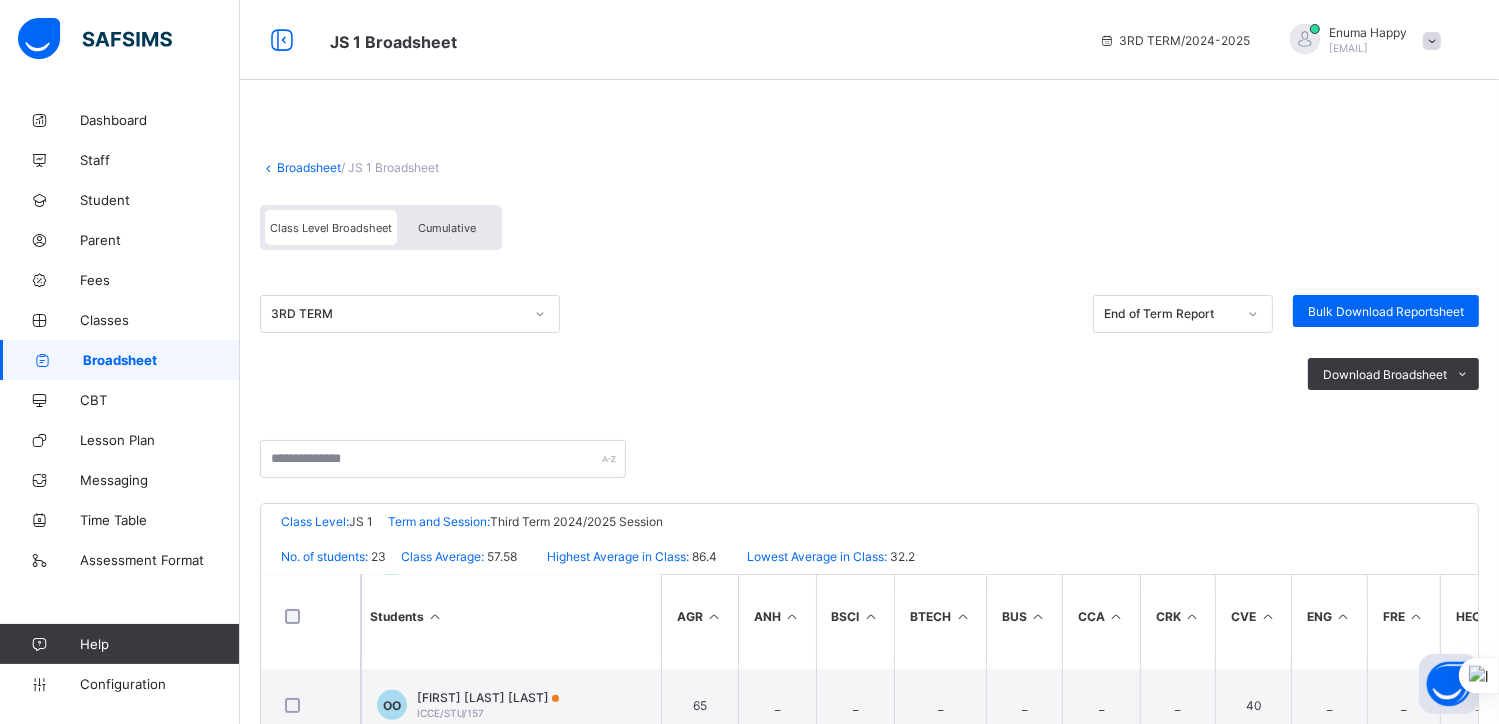 scroll, scrollTop: 852, scrollLeft: 0, axis: vertical 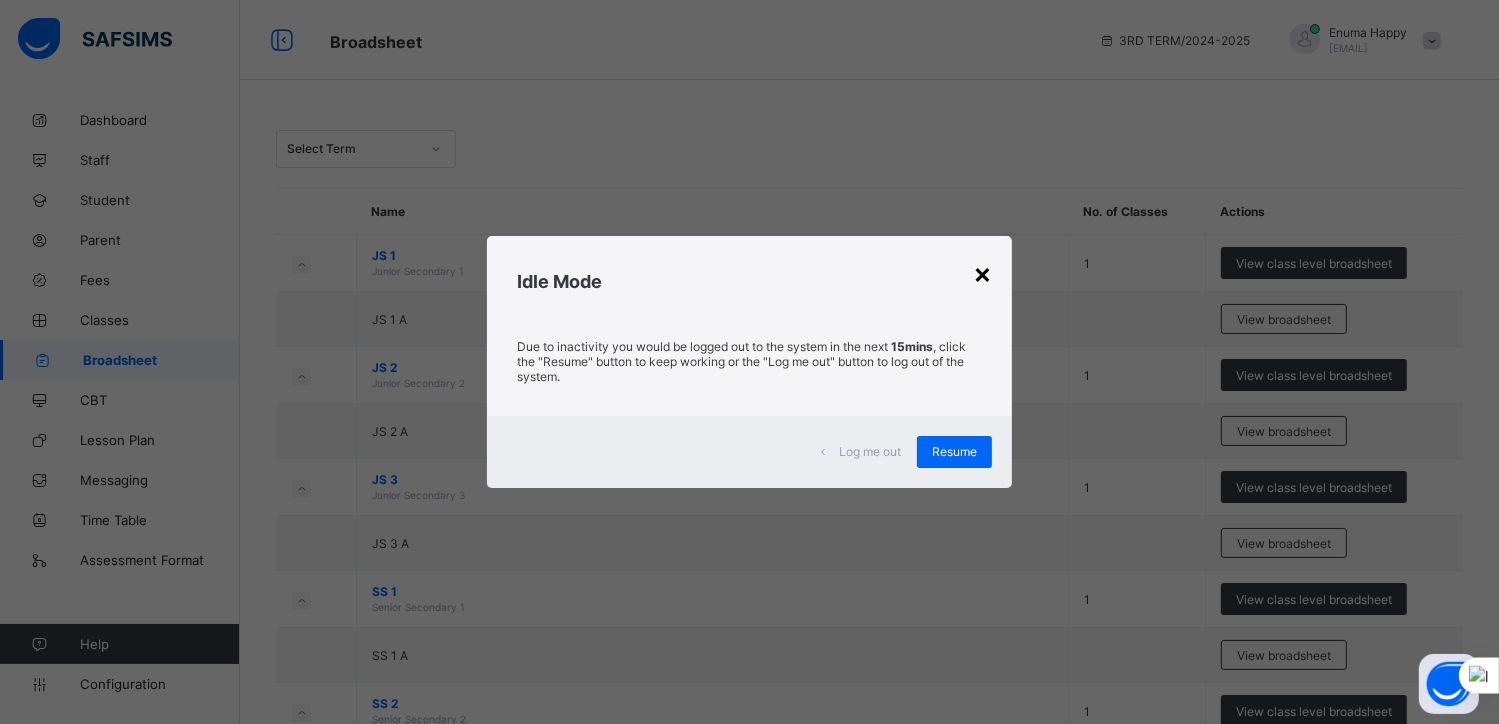 click on "×" at bounding box center (982, 273) 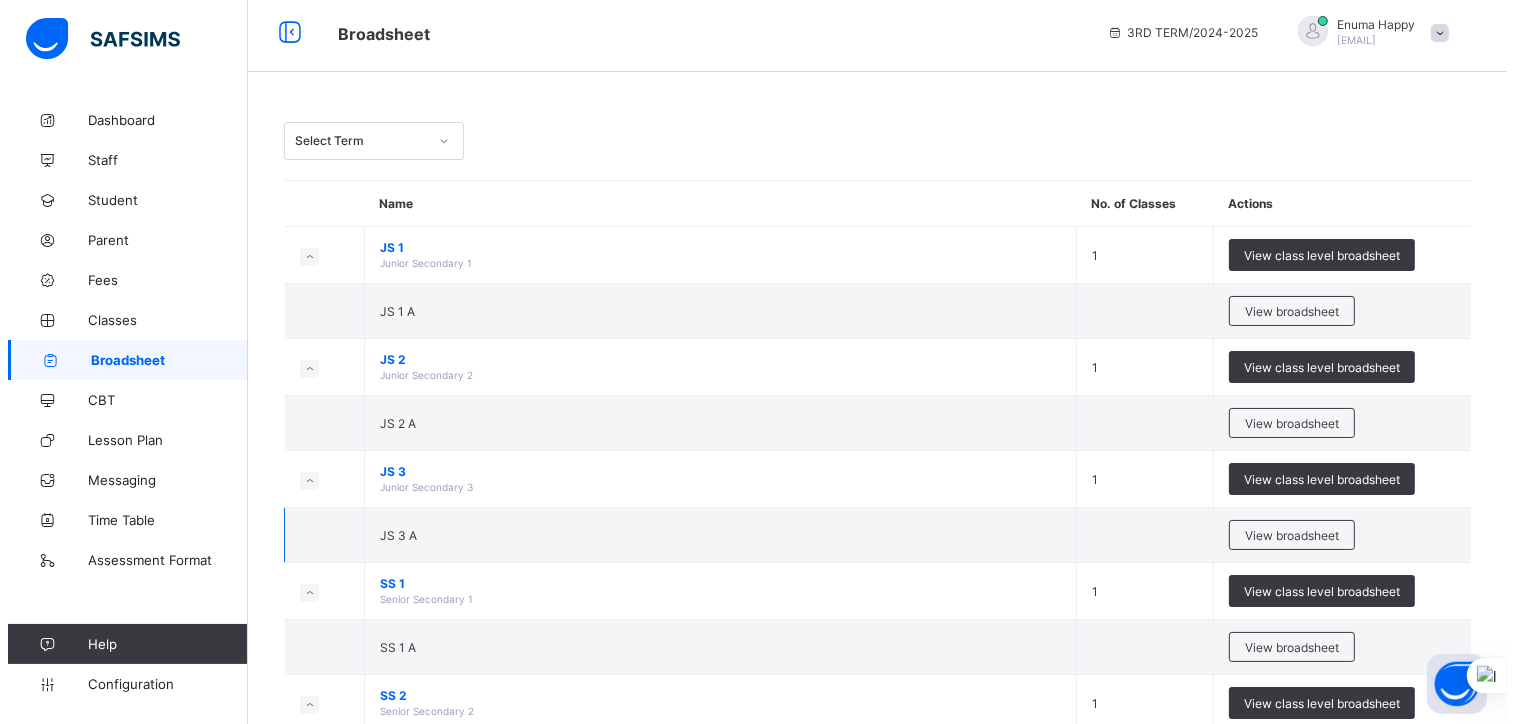 scroll, scrollTop: 0, scrollLeft: 0, axis: both 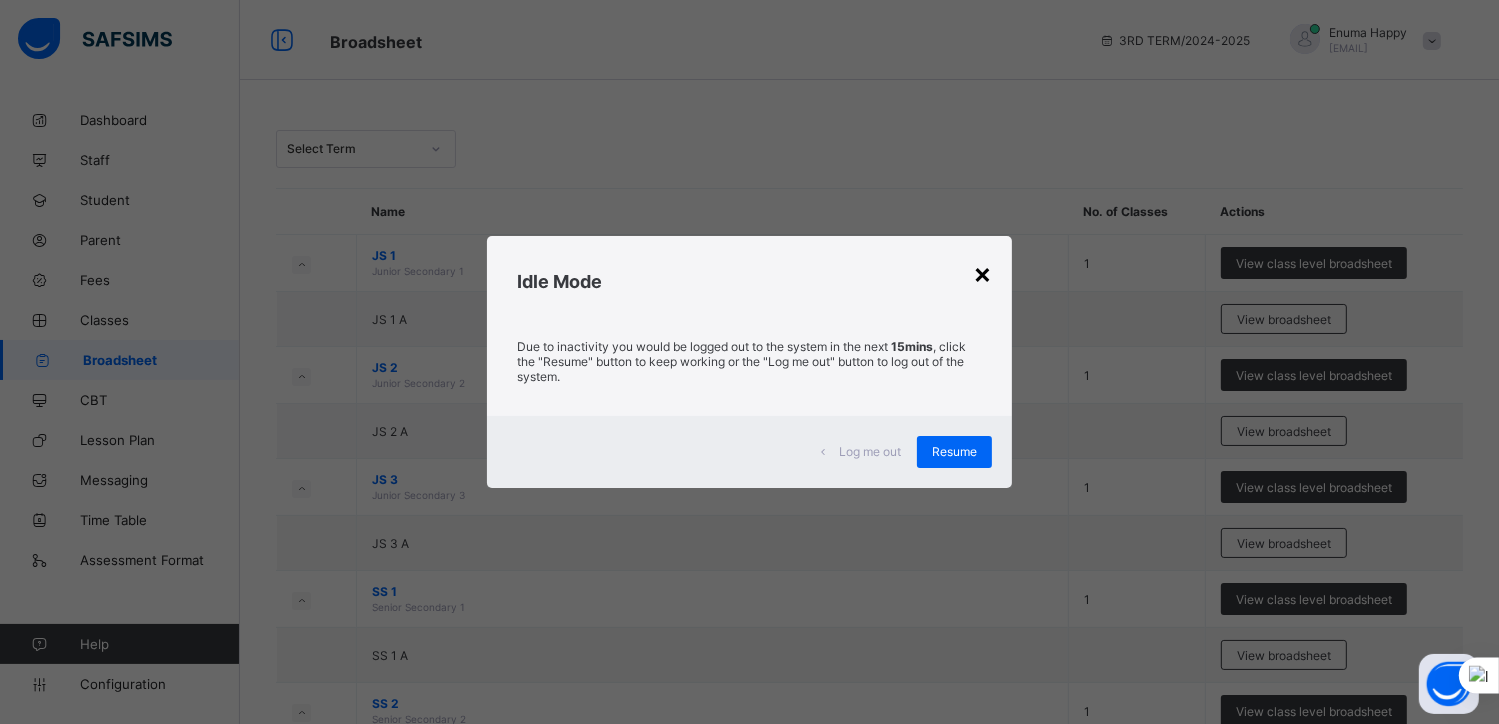 click on "×" at bounding box center [982, 273] 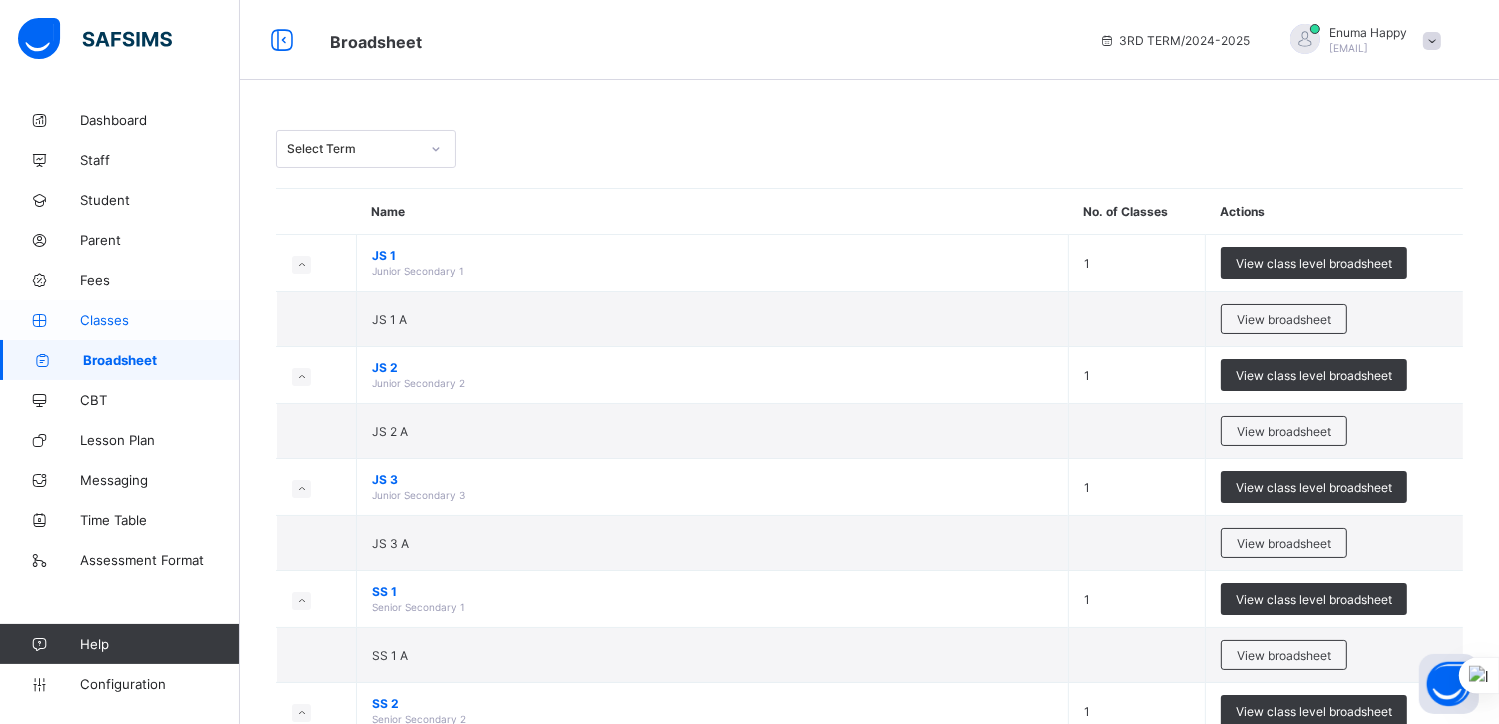 click on "Classes" at bounding box center (120, 320) 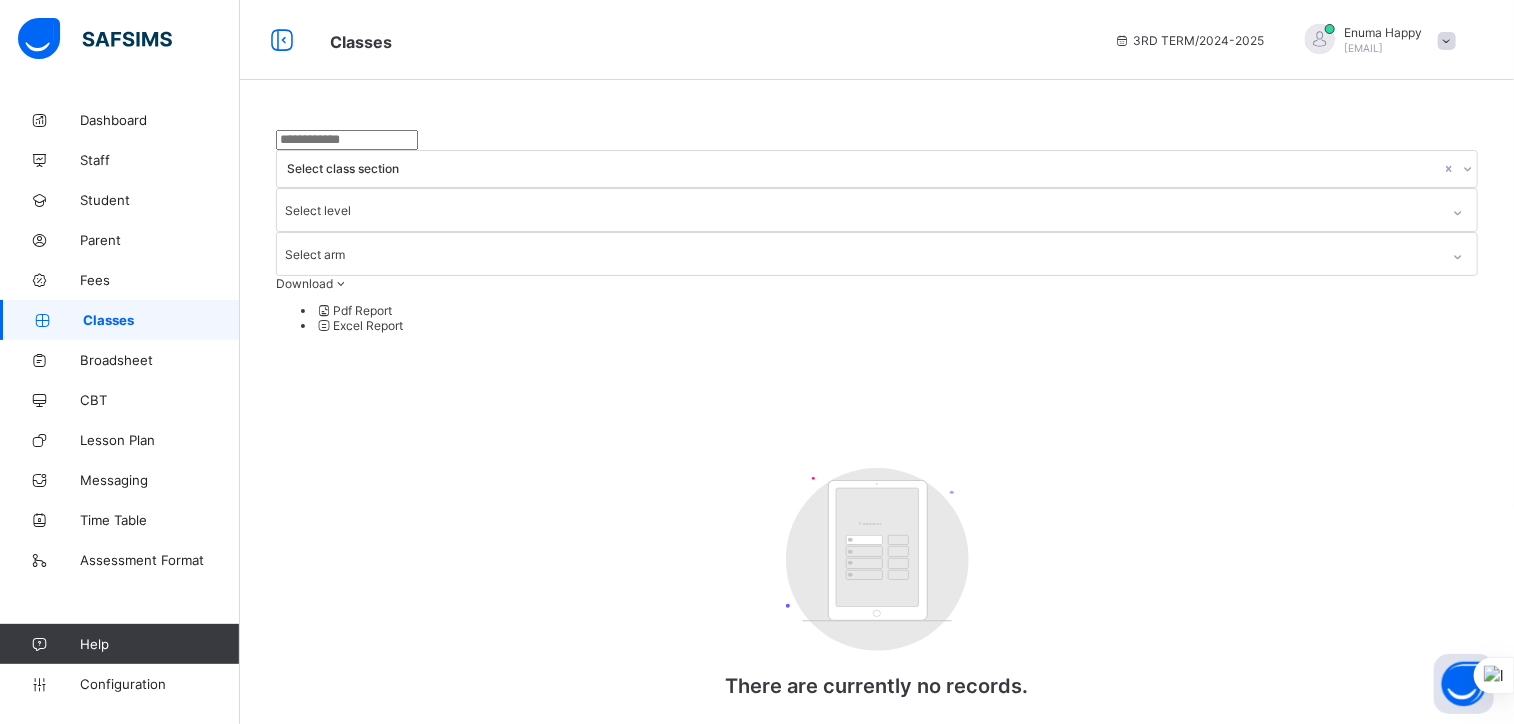 click on "Classes" at bounding box center [161, 320] 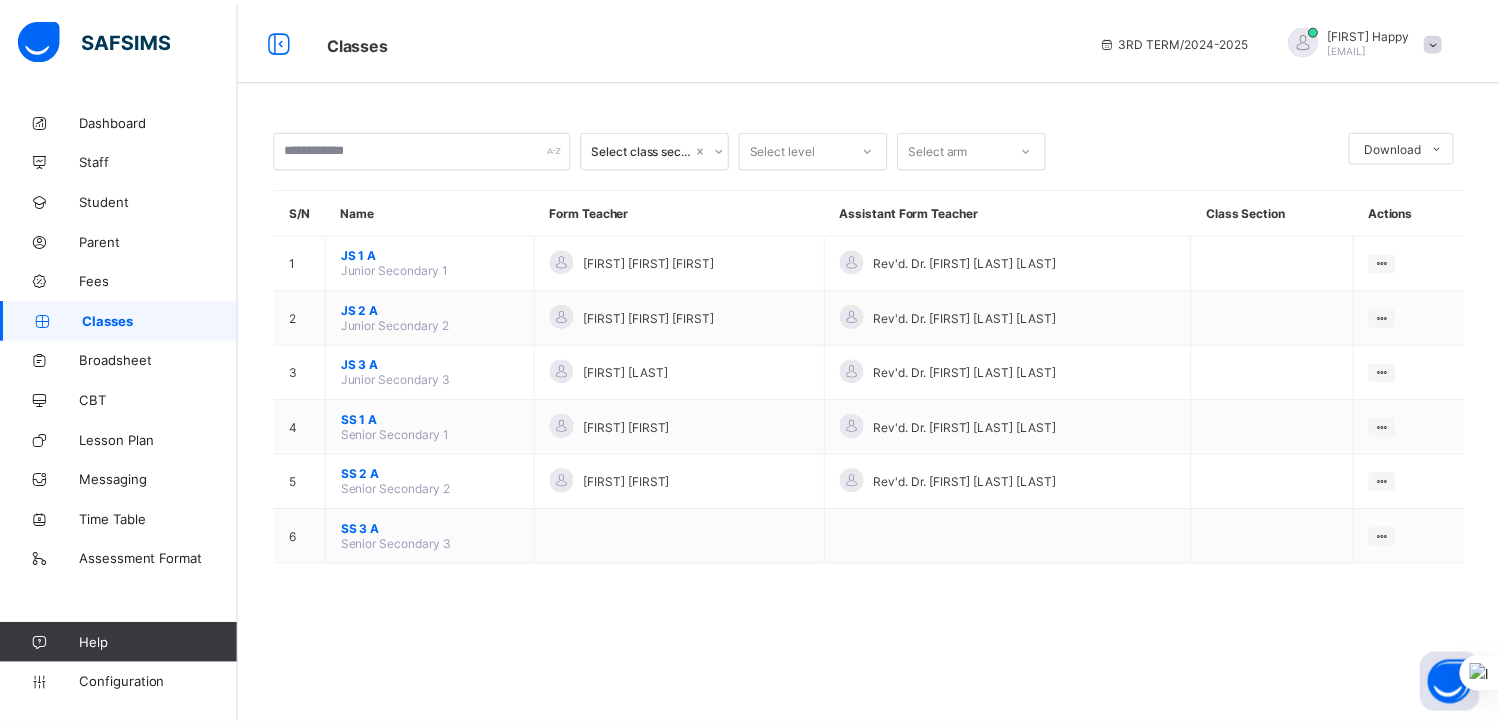 scroll, scrollTop: 0, scrollLeft: 0, axis: both 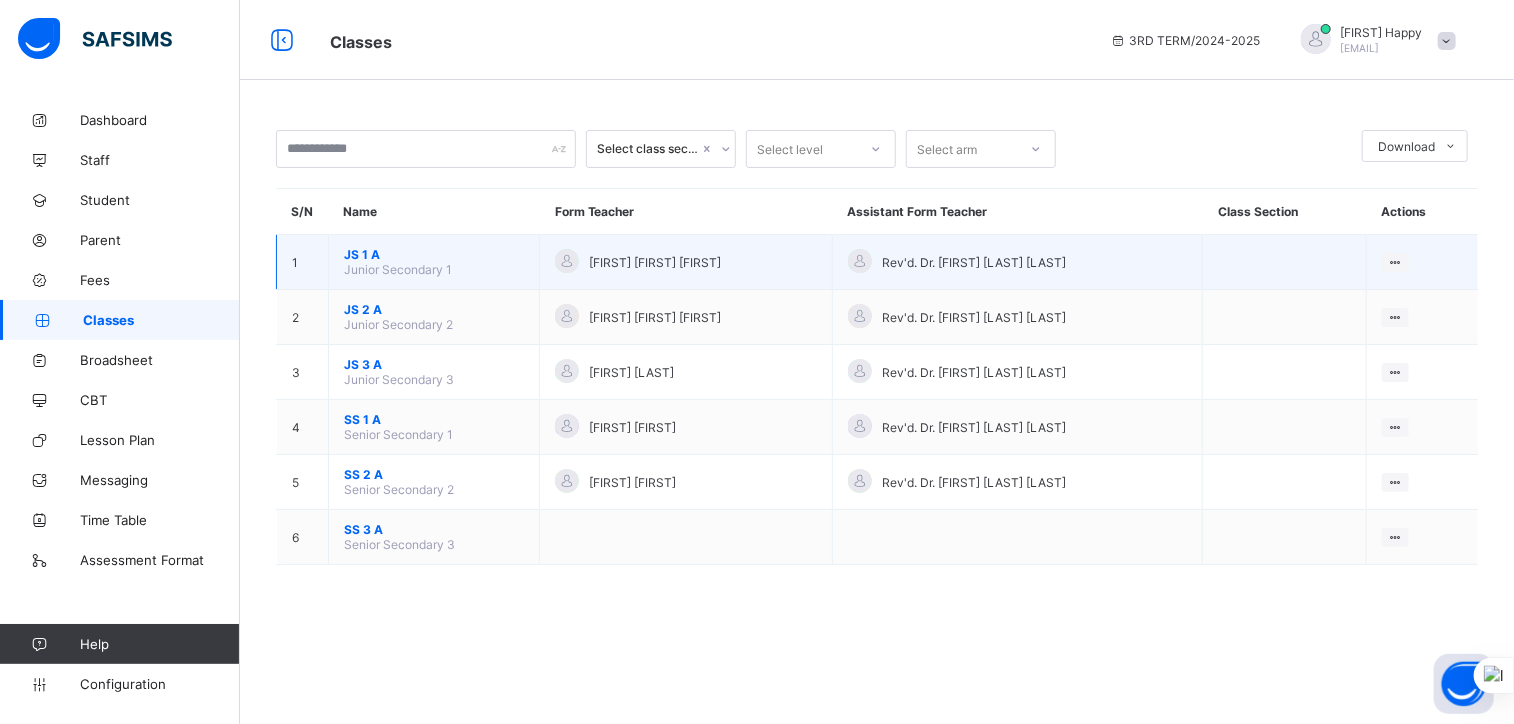 click on "JS 1   A" at bounding box center [434, 254] 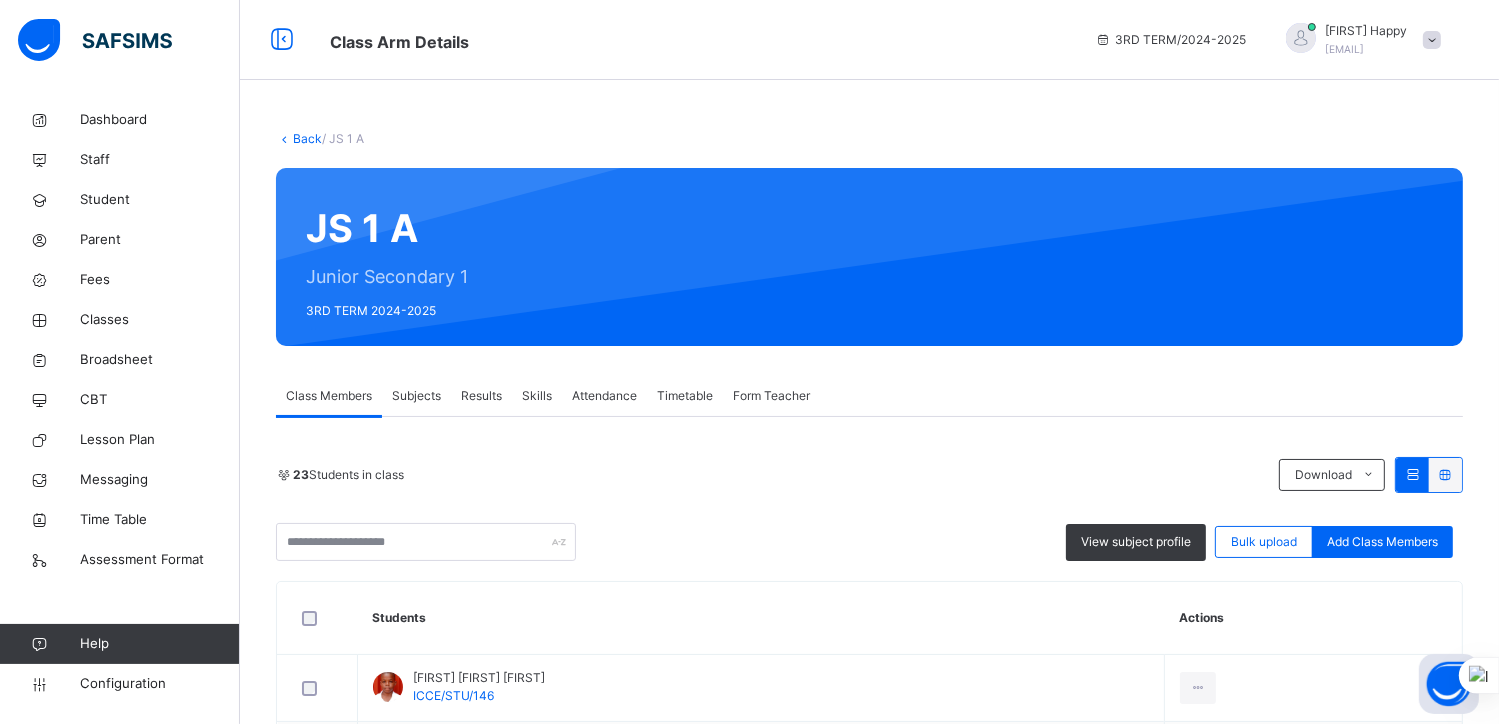click on "Subjects" at bounding box center (416, 396) 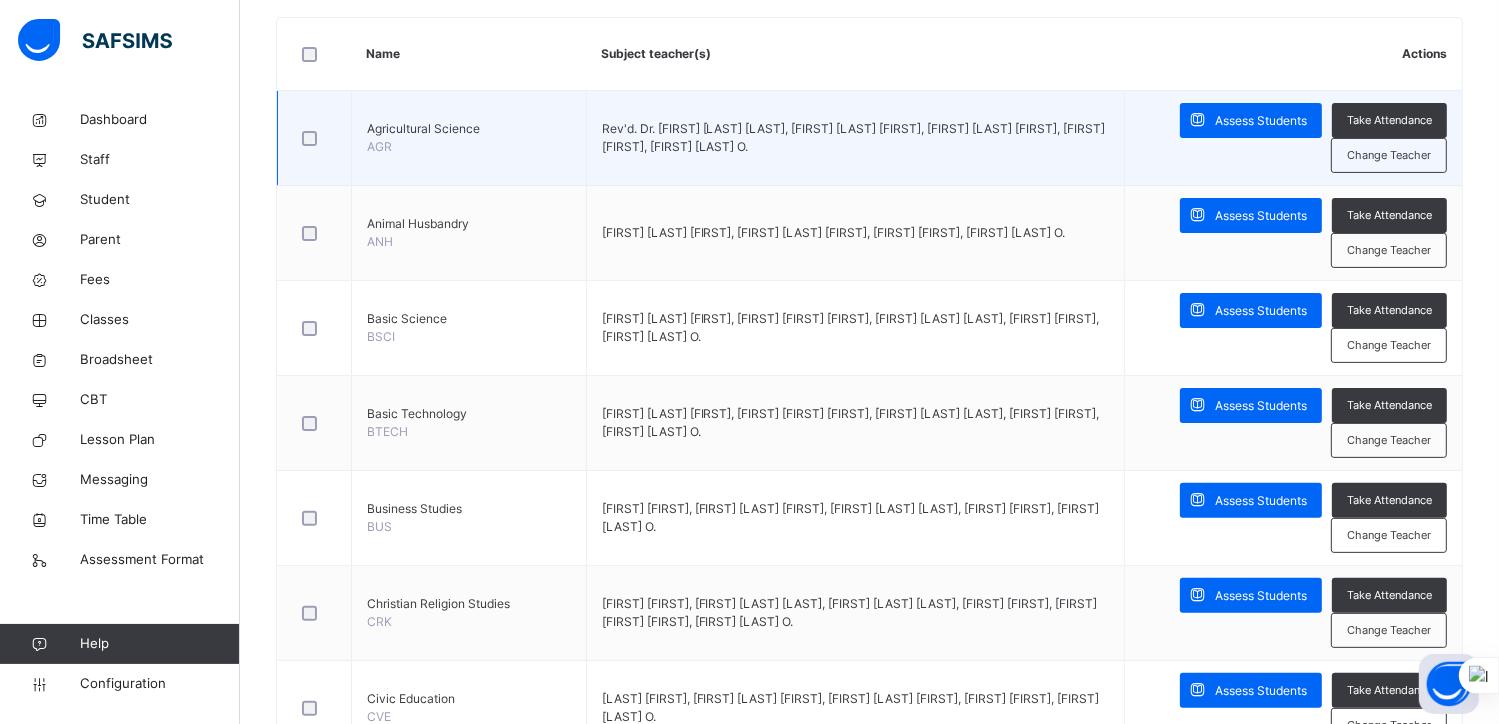 scroll, scrollTop: 484, scrollLeft: 0, axis: vertical 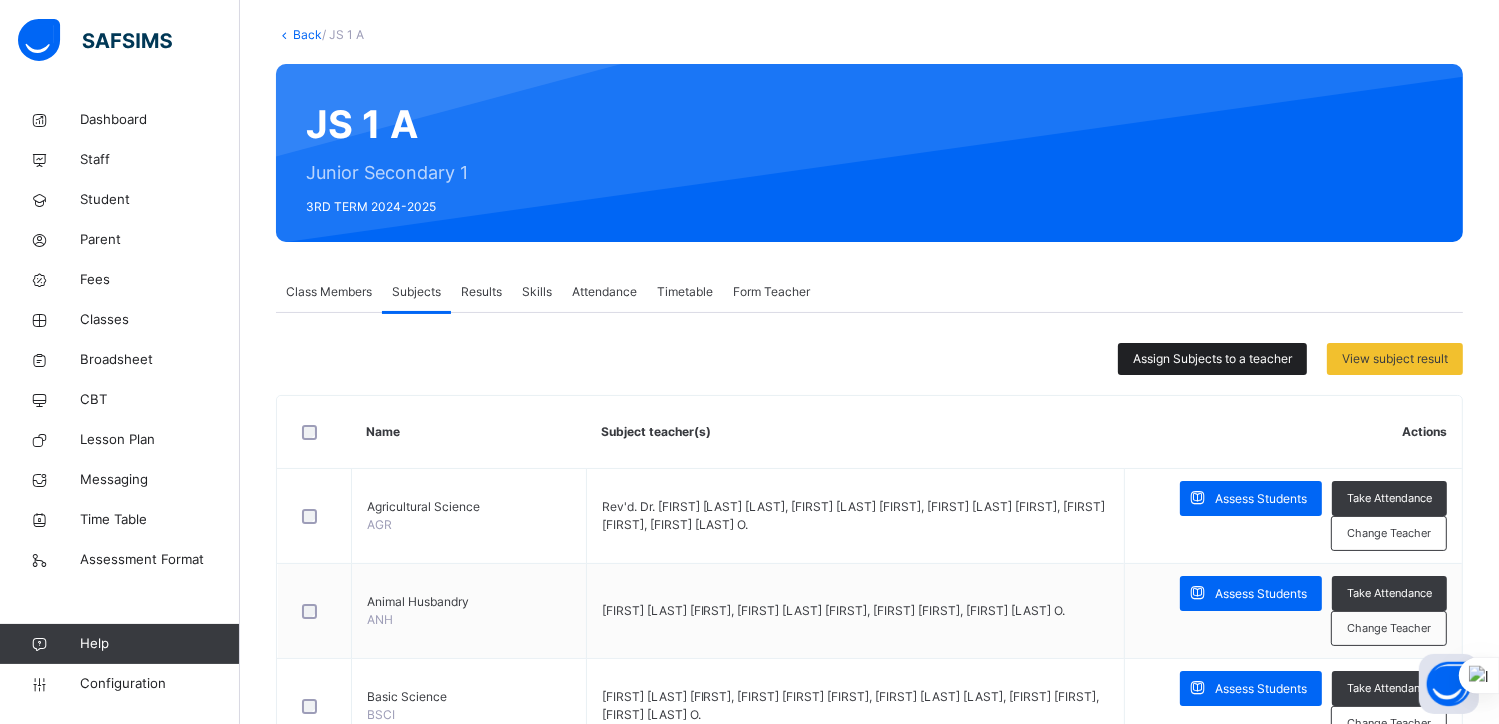 click on "Assign Subjects to a teacher" at bounding box center (1212, 359) 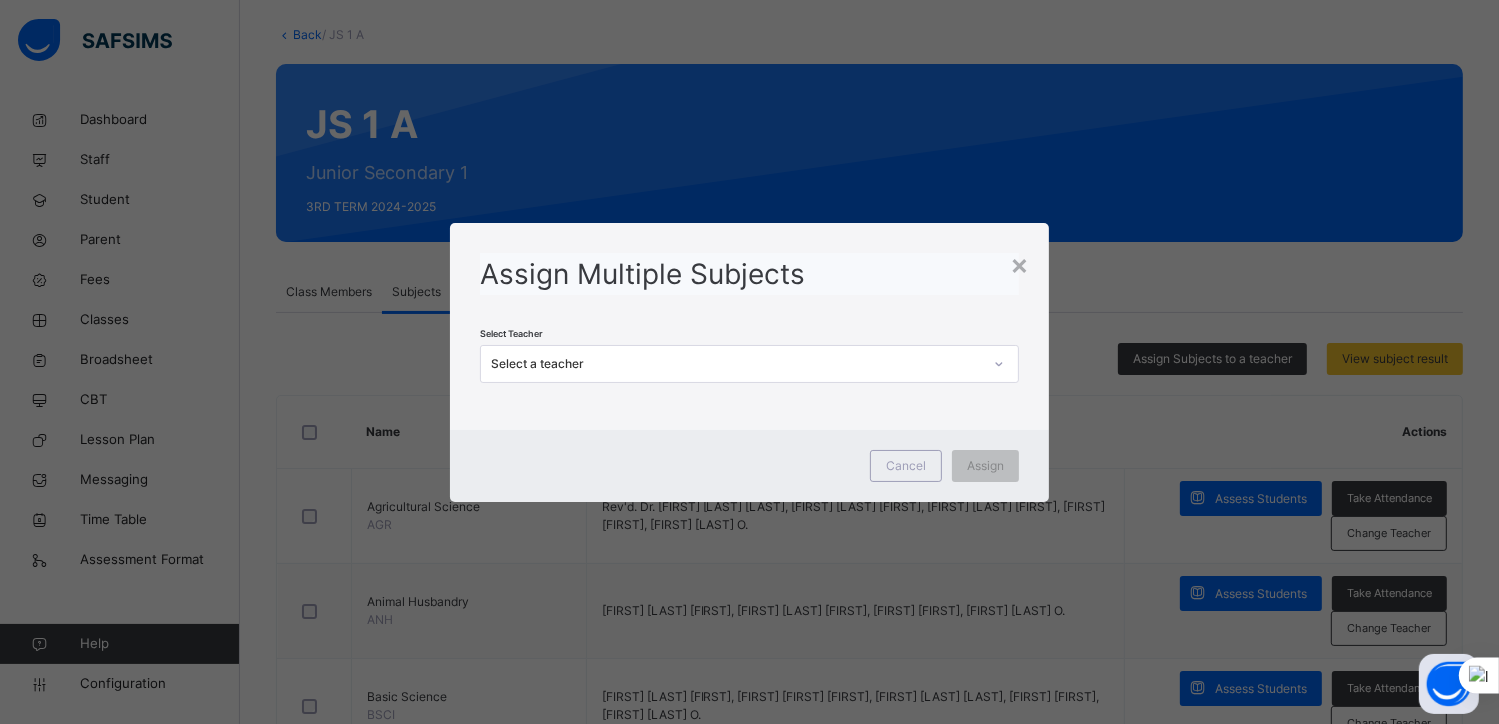 click on "Select a teacher" at bounding box center [737, 364] 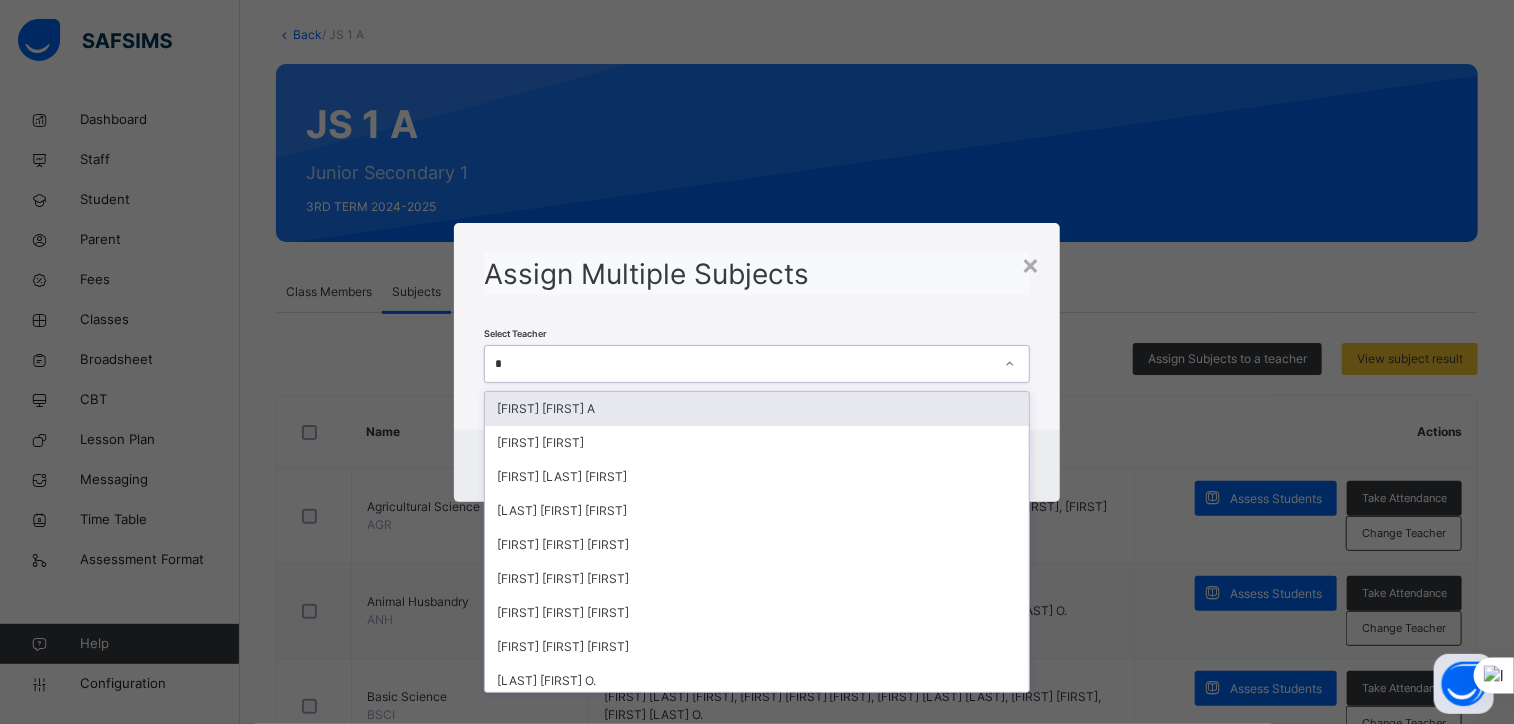 type on "**" 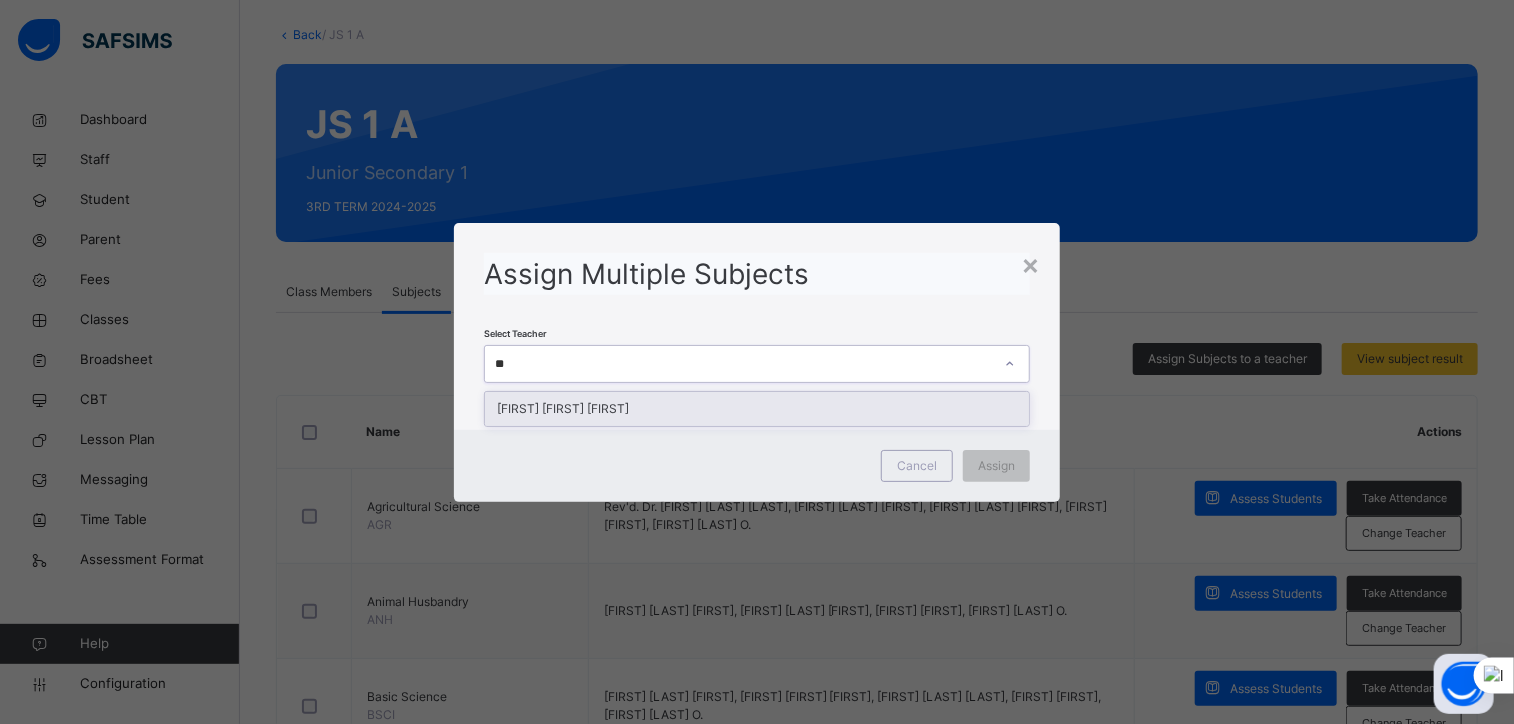 click on "[FIRST] [FIRST] [FIRST]" at bounding box center (757, 409) 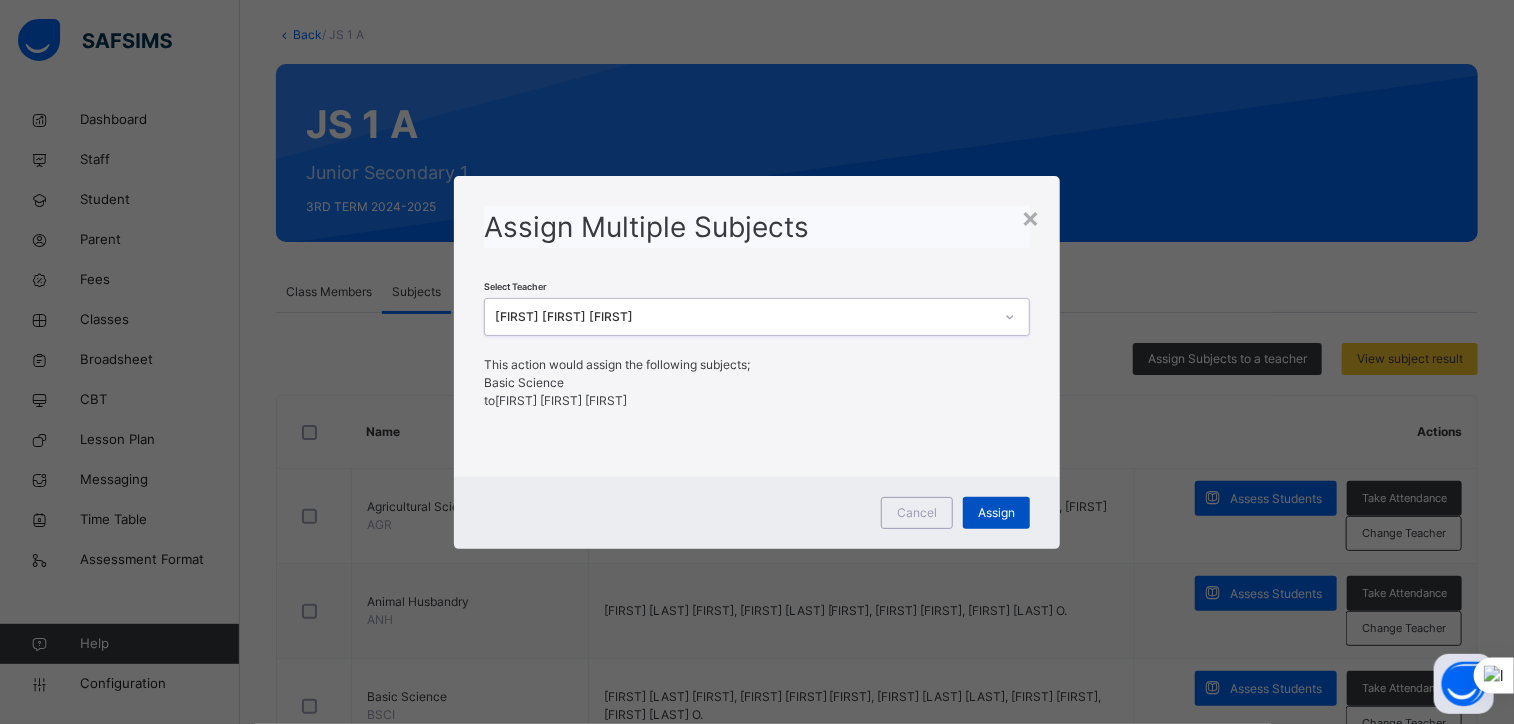 click on "Assign" at bounding box center (996, 513) 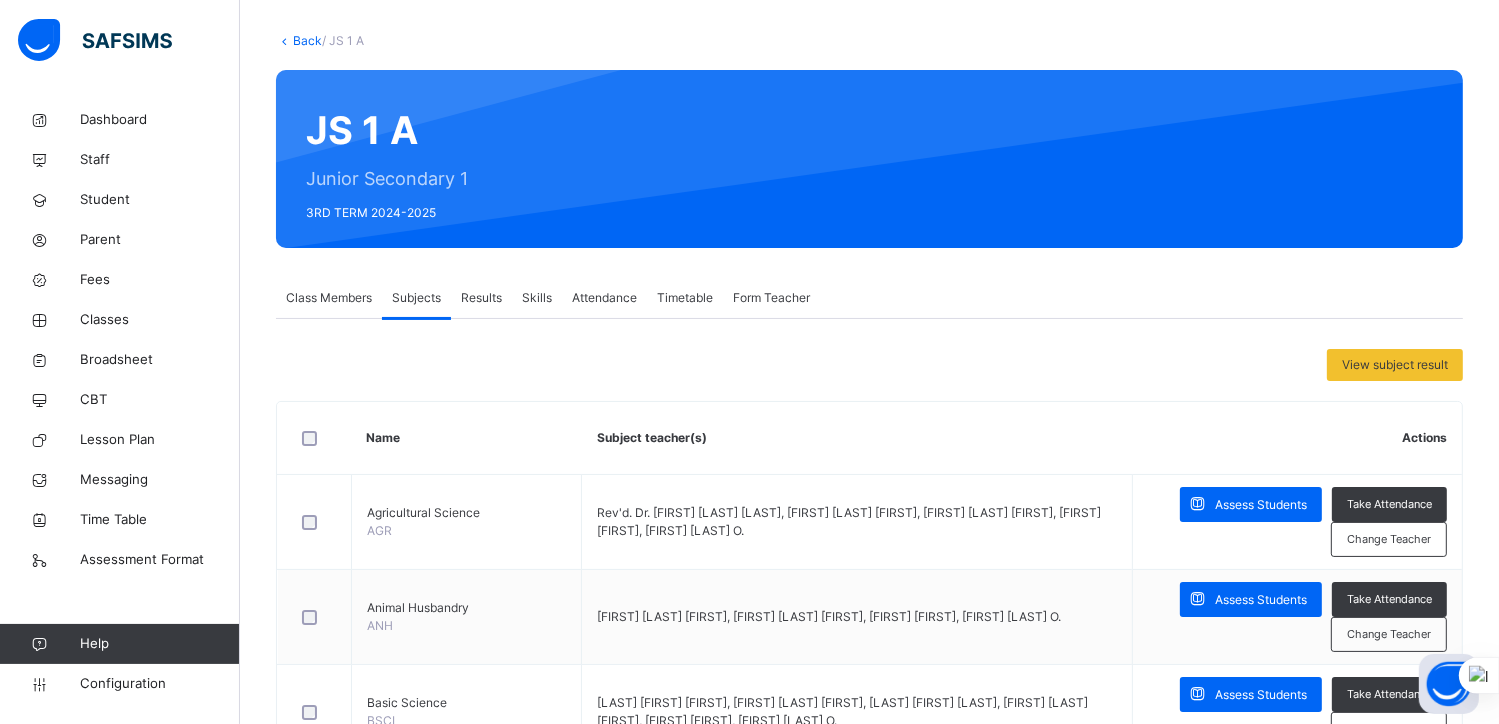 scroll, scrollTop: 0, scrollLeft: 0, axis: both 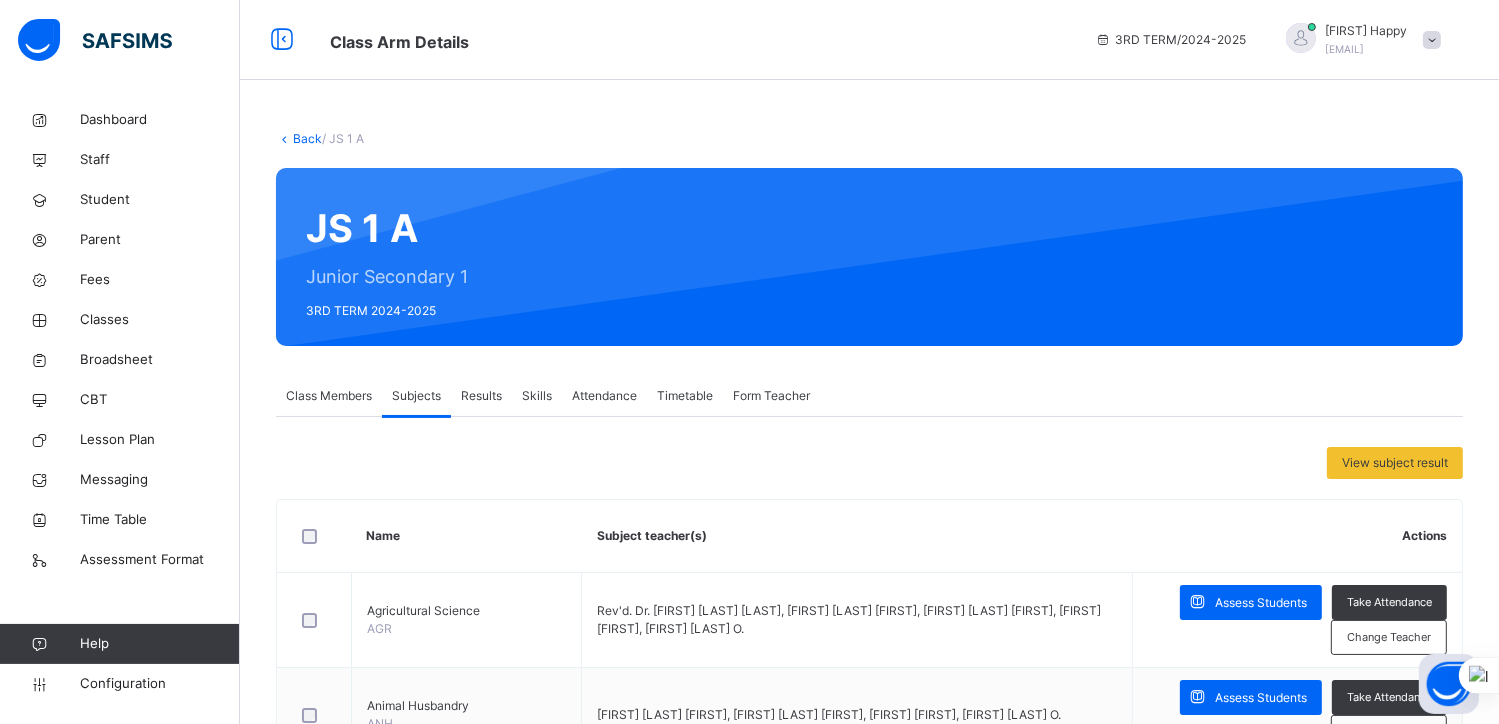 click on "Back" at bounding box center (307, 138) 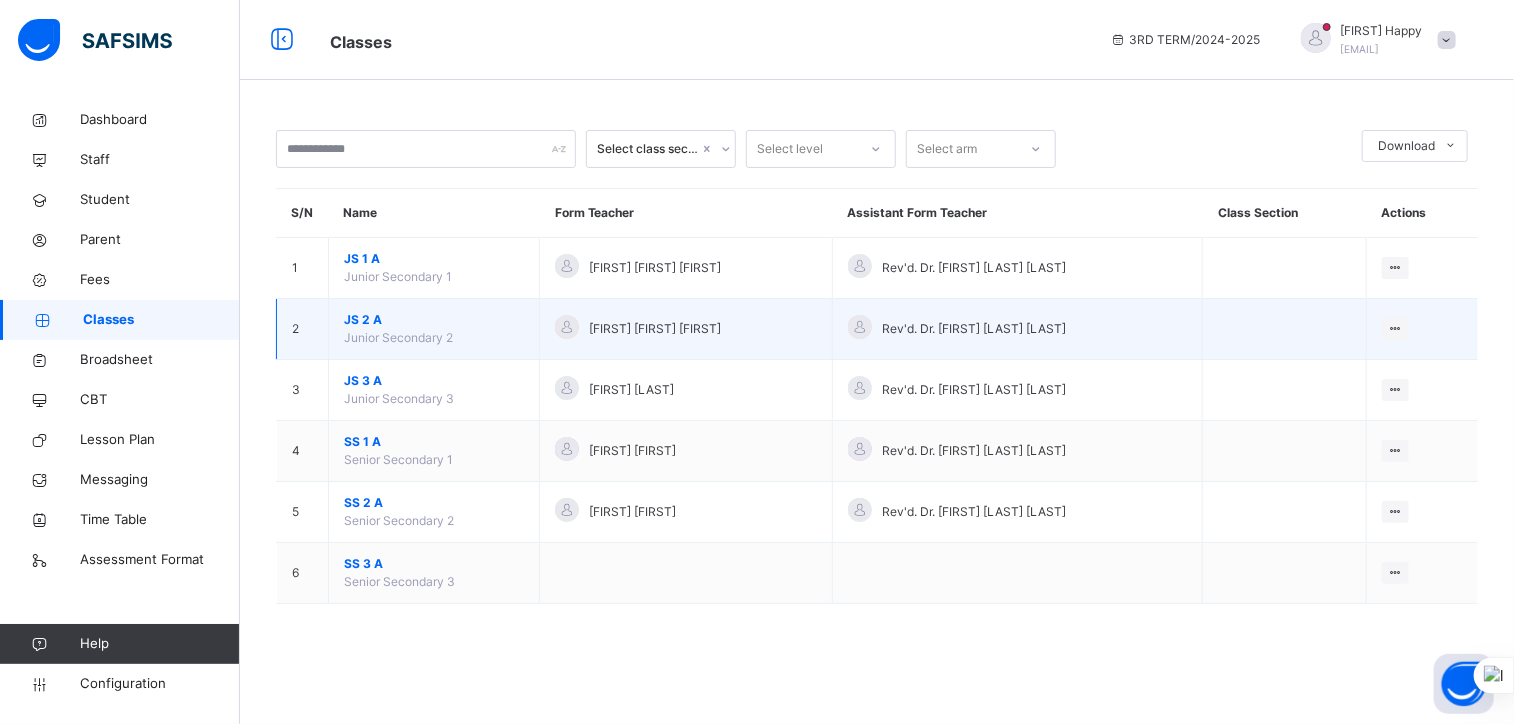 click on "JS 2   A" at bounding box center (434, 320) 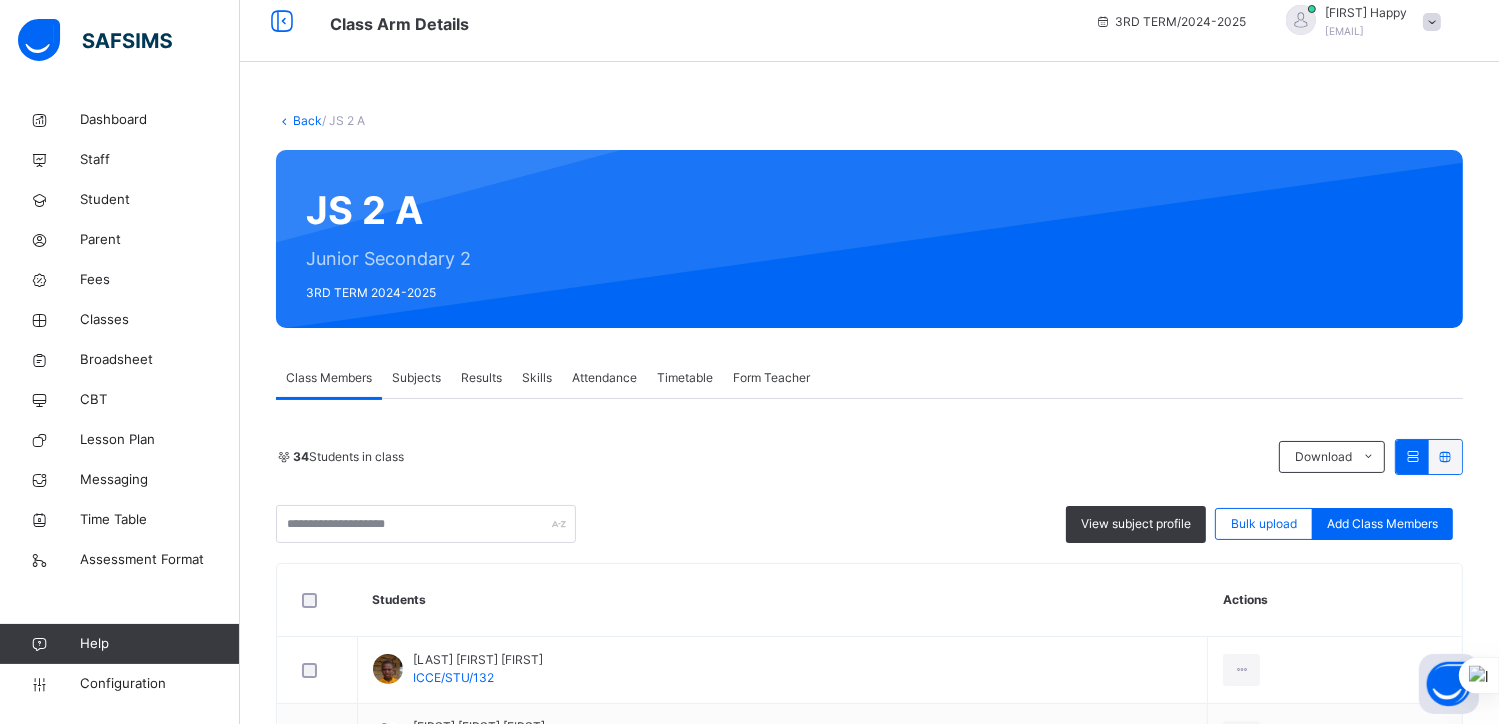 scroll, scrollTop: 20, scrollLeft: 0, axis: vertical 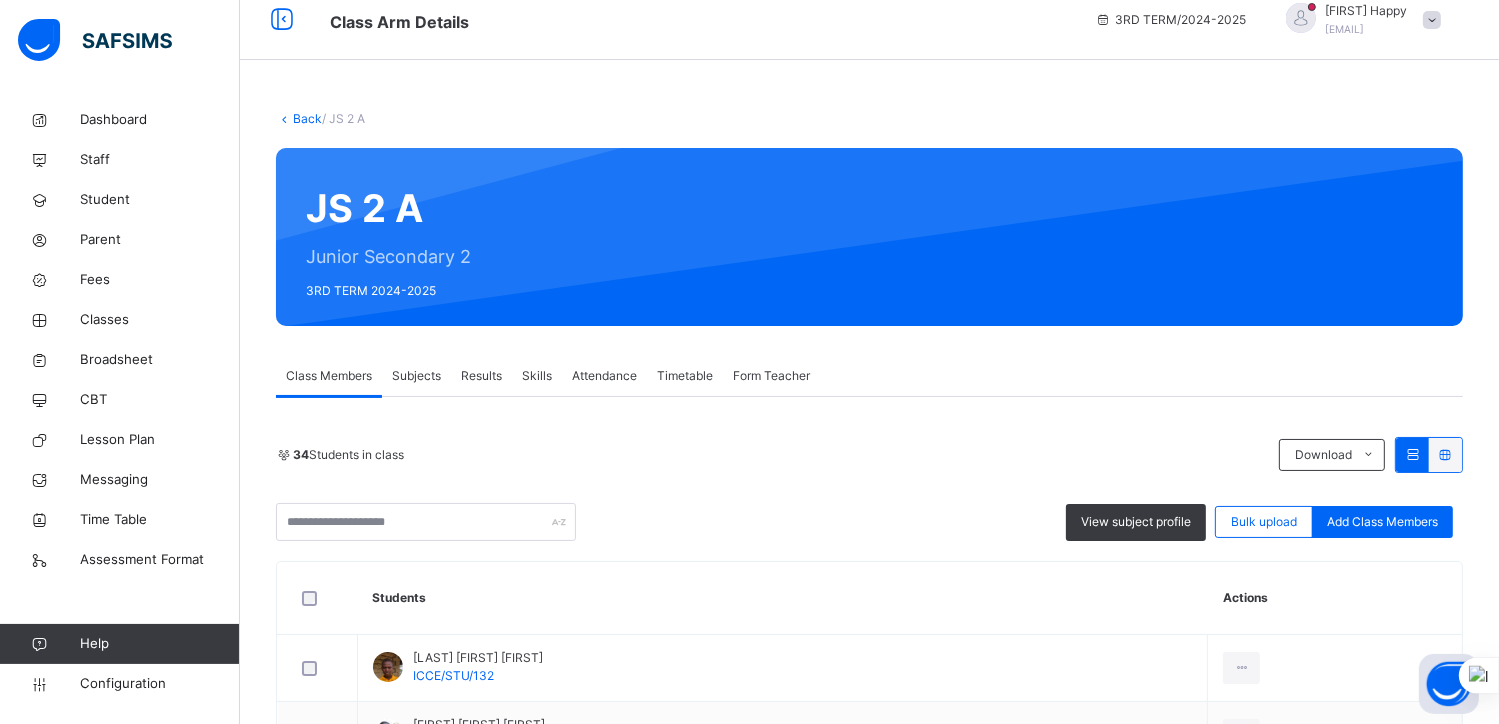 click on "Subjects" at bounding box center [416, 376] 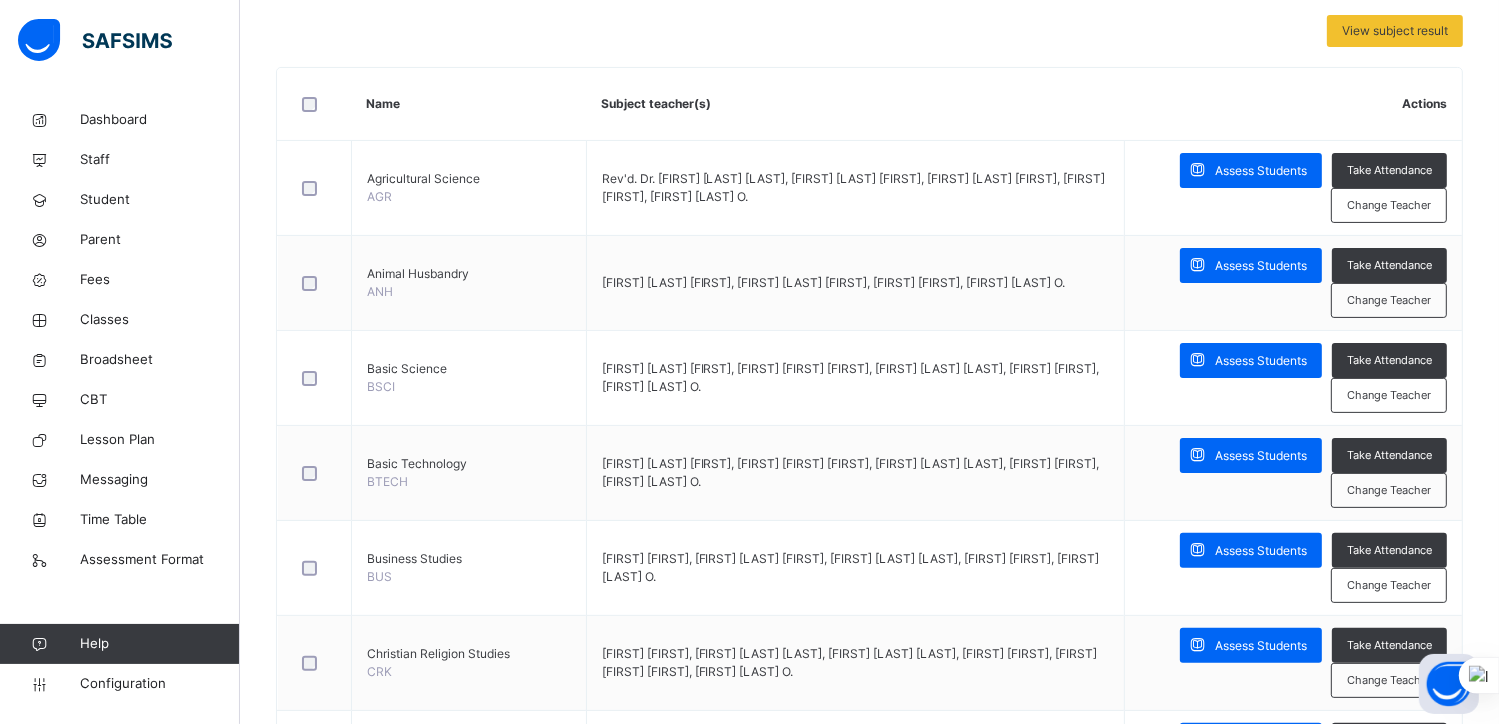 scroll, scrollTop: 443, scrollLeft: 0, axis: vertical 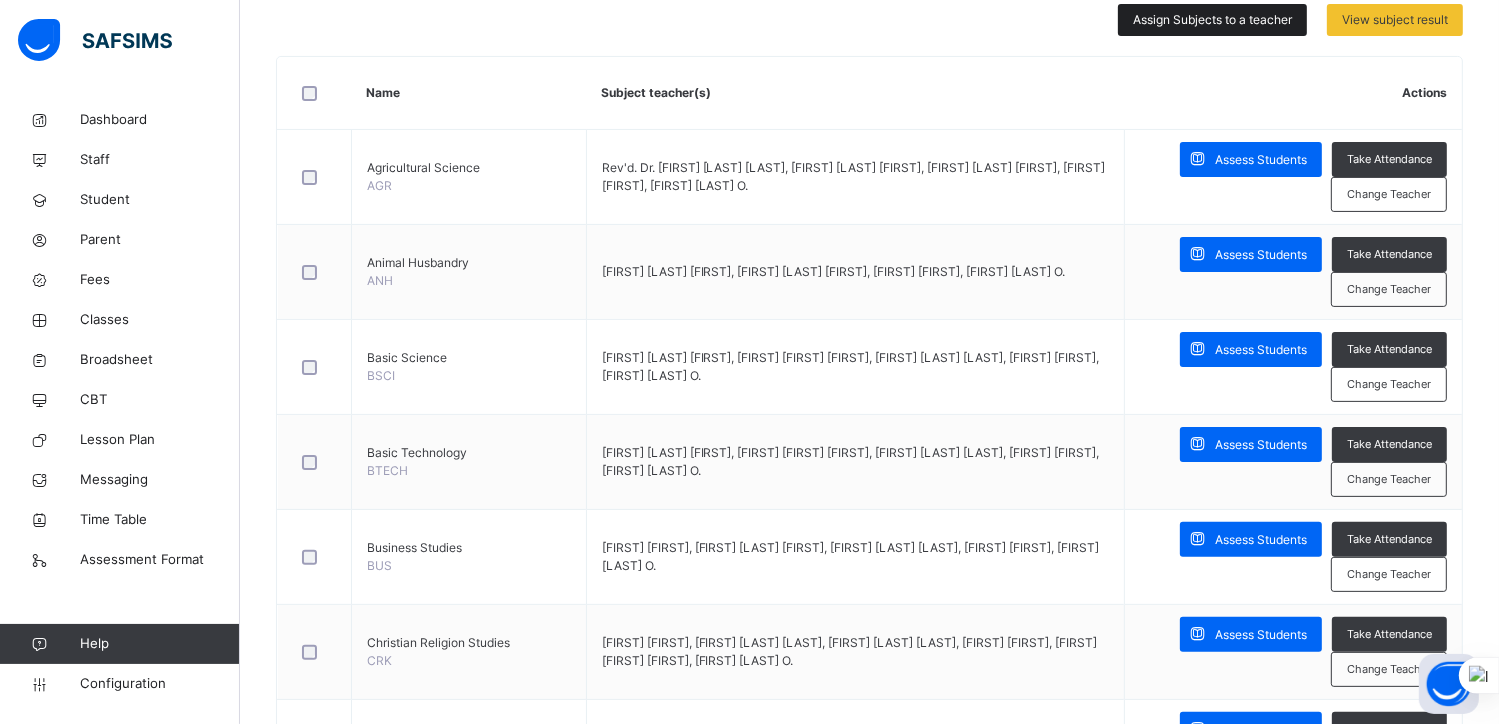 click on "Assign Subjects to a teacher" at bounding box center (1212, 20) 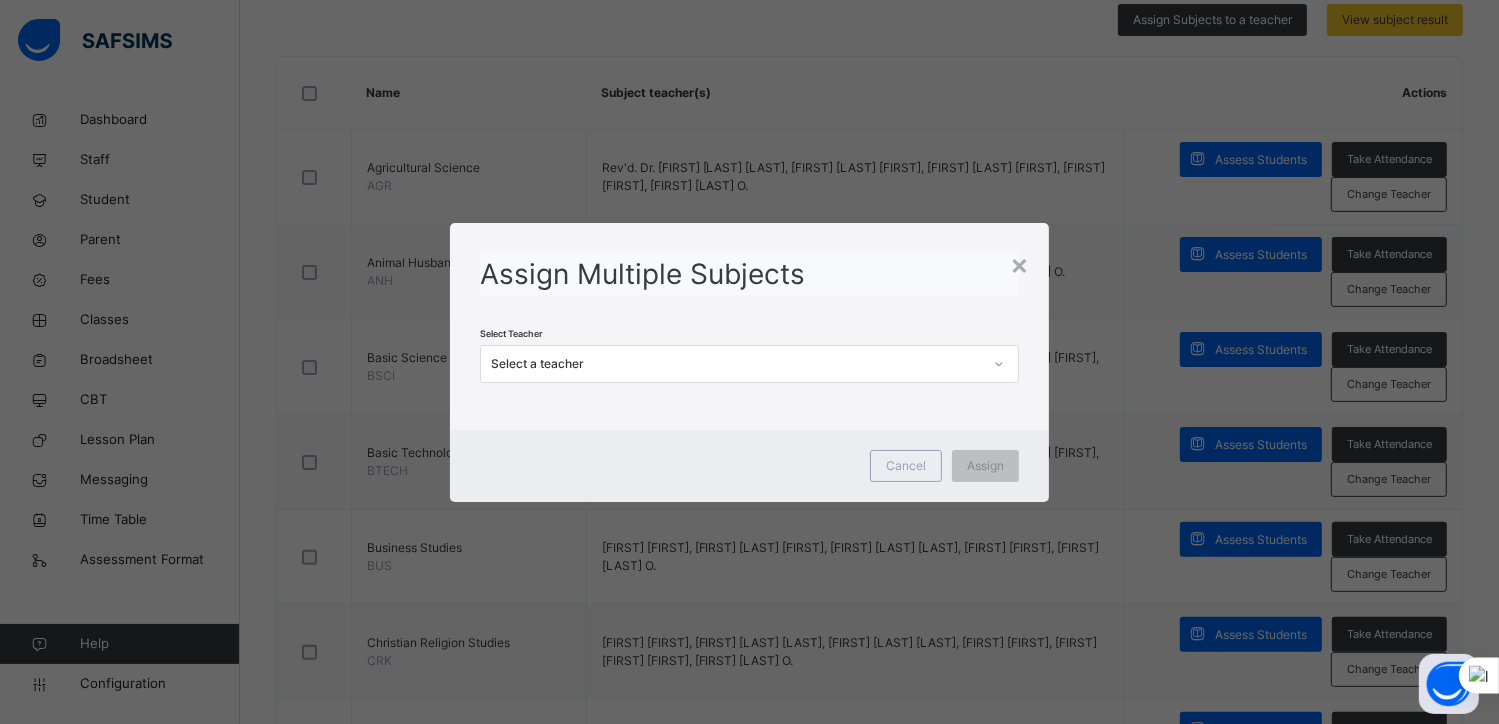 click on "Select a teacher" at bounding box center [737, 364] 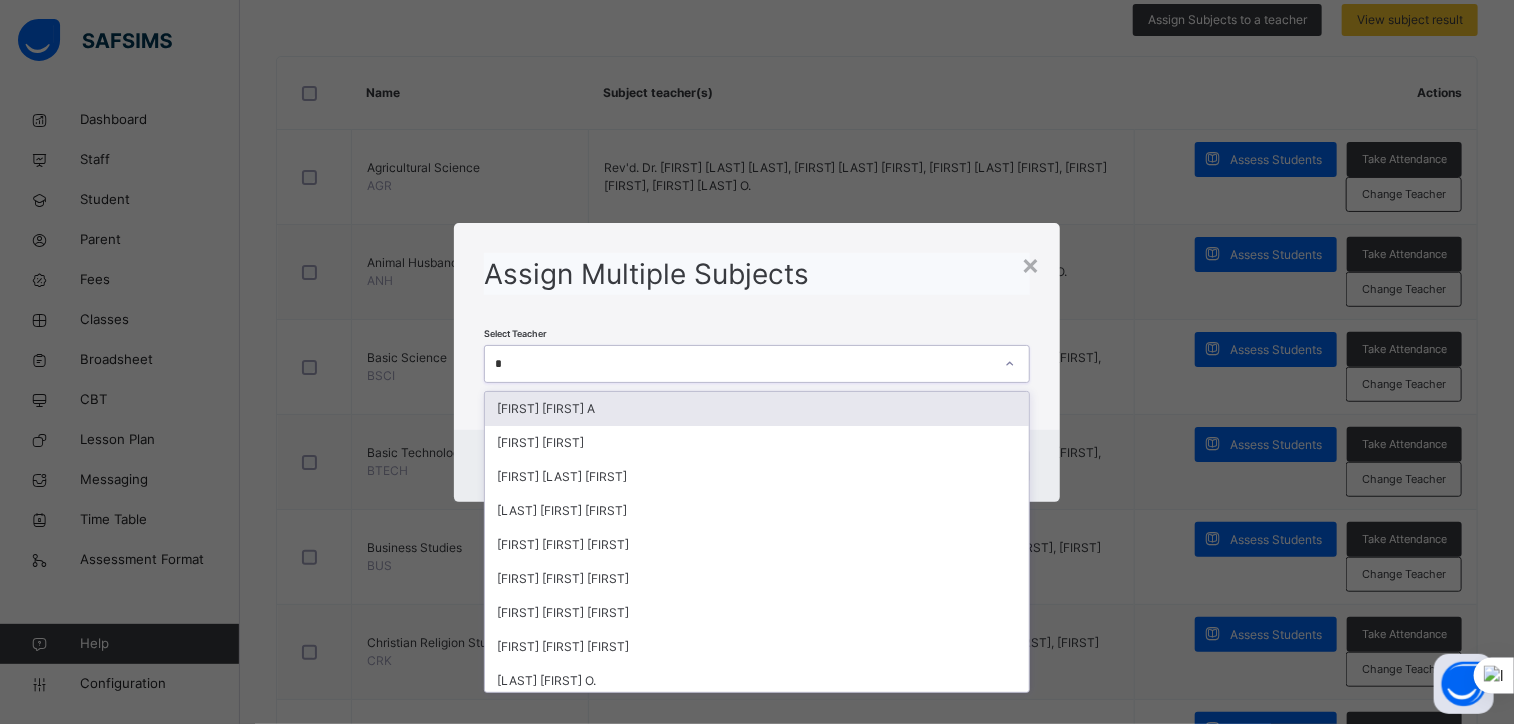 type on "**" 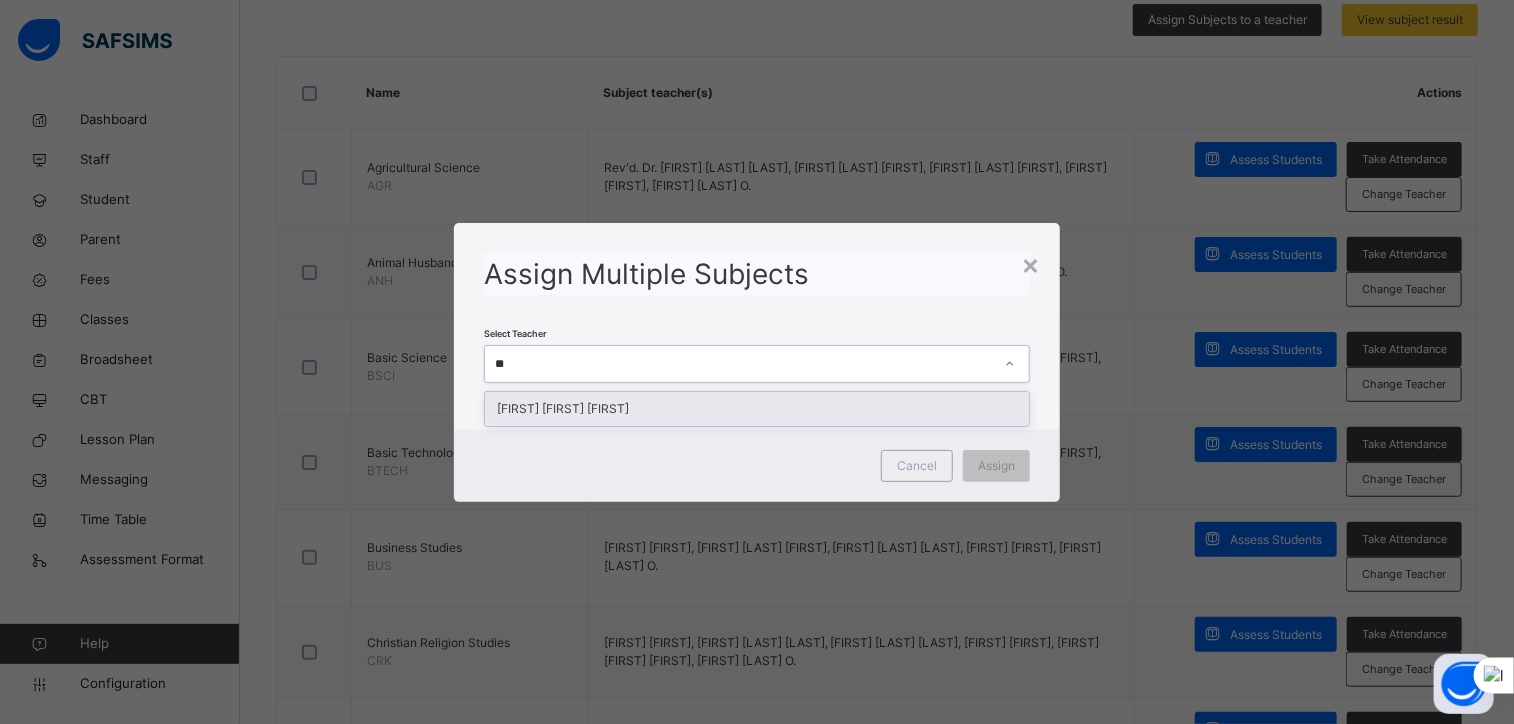 click on "[FIRST] [FIRST] [FIRST]" at bounding box center (757, 409) 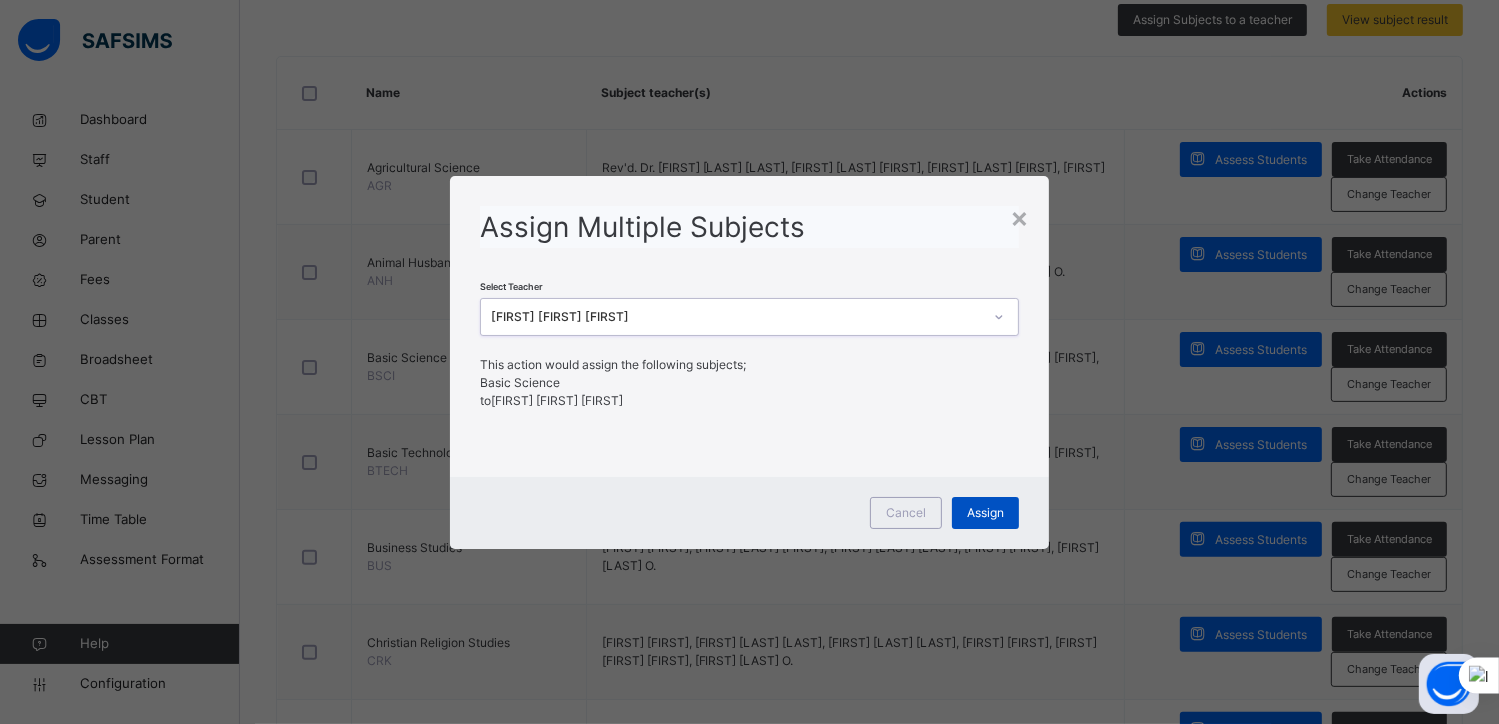 click on "Assign" at bounding box center [985, 513] 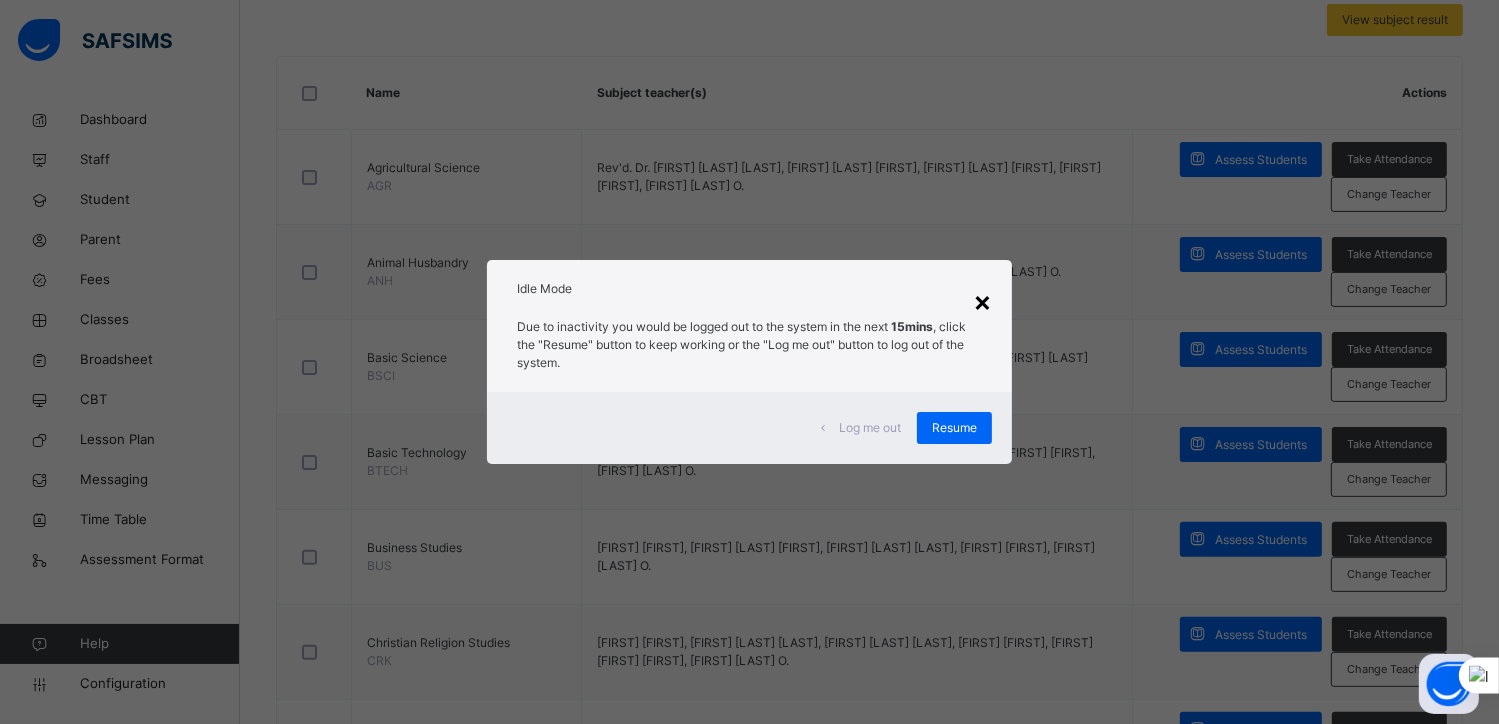 click on "×" at bounding box center [982, 301] 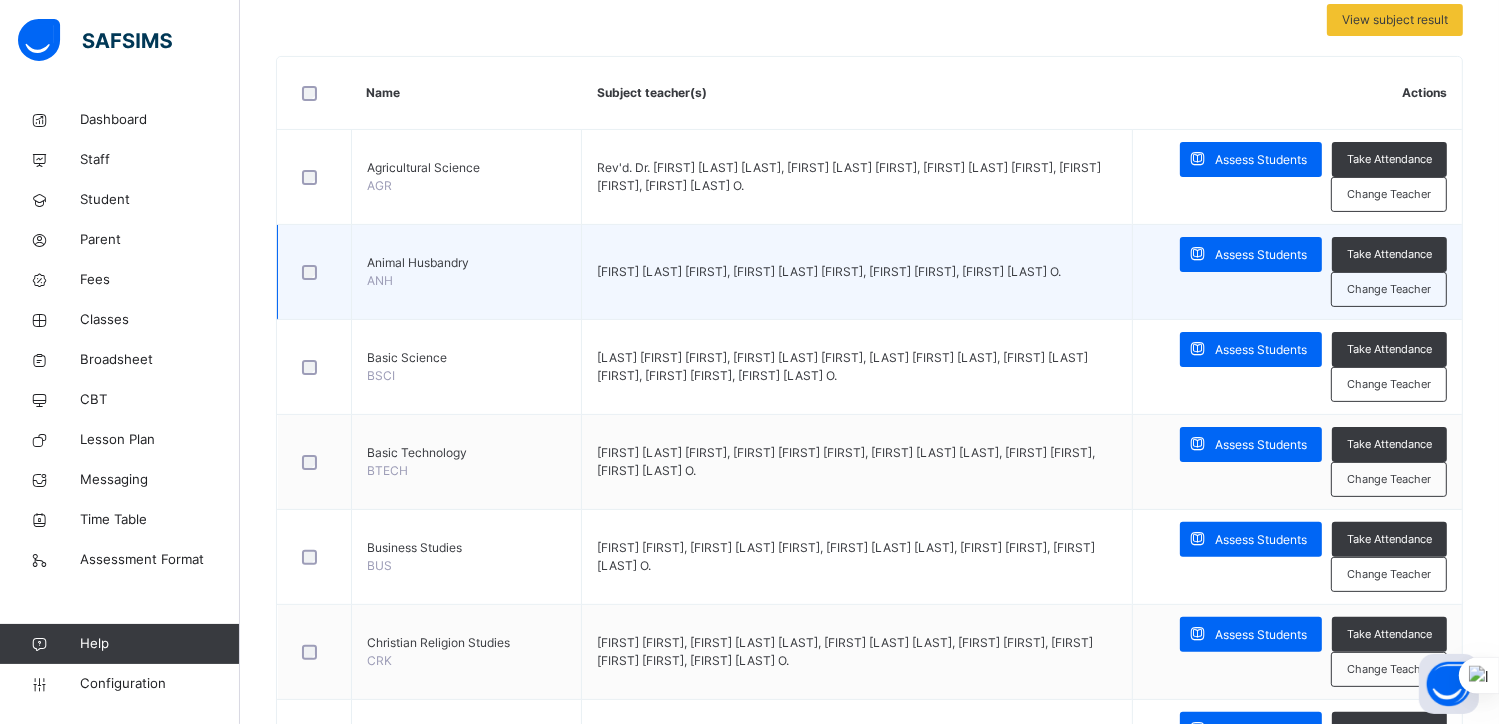 scroll, scrollTop: 0, scrollLeft: 0, axis: both 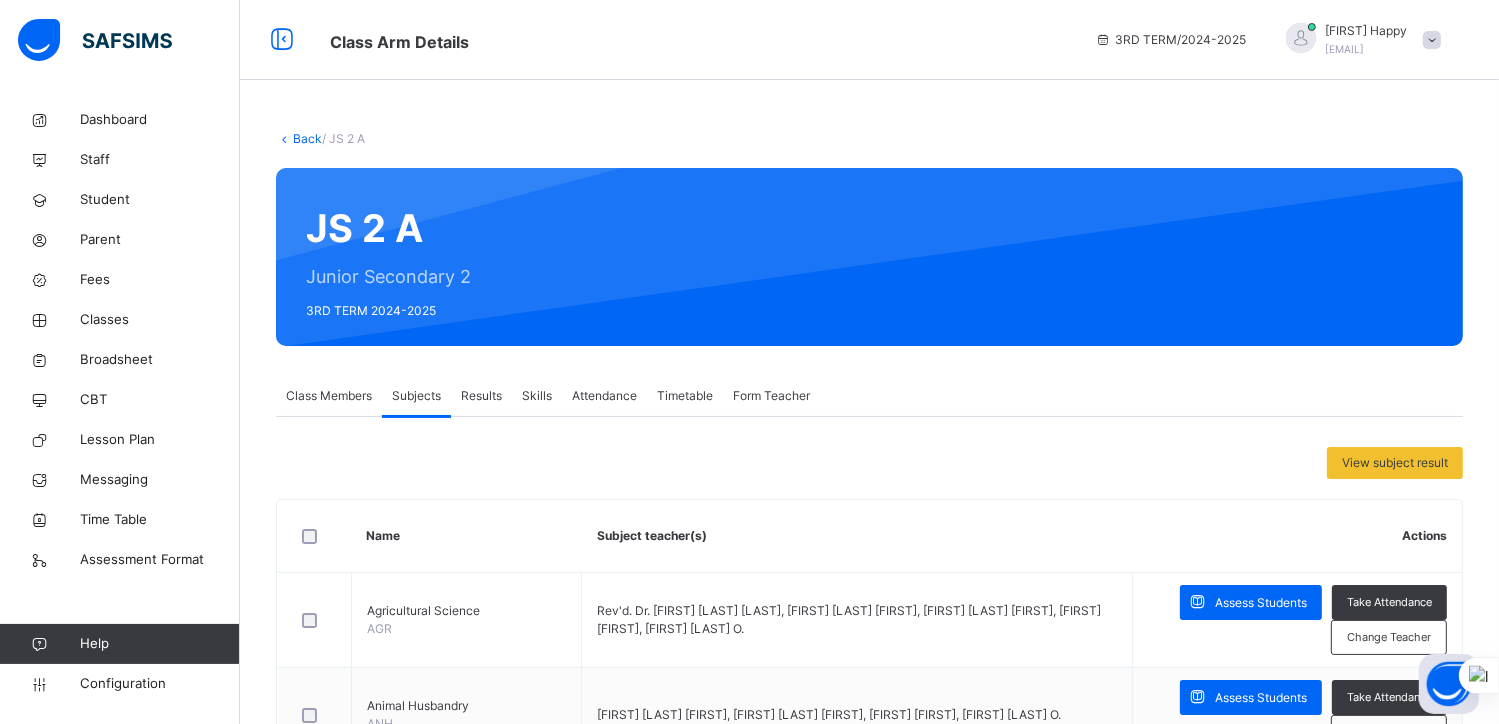 click at bounding box center [284, 138] 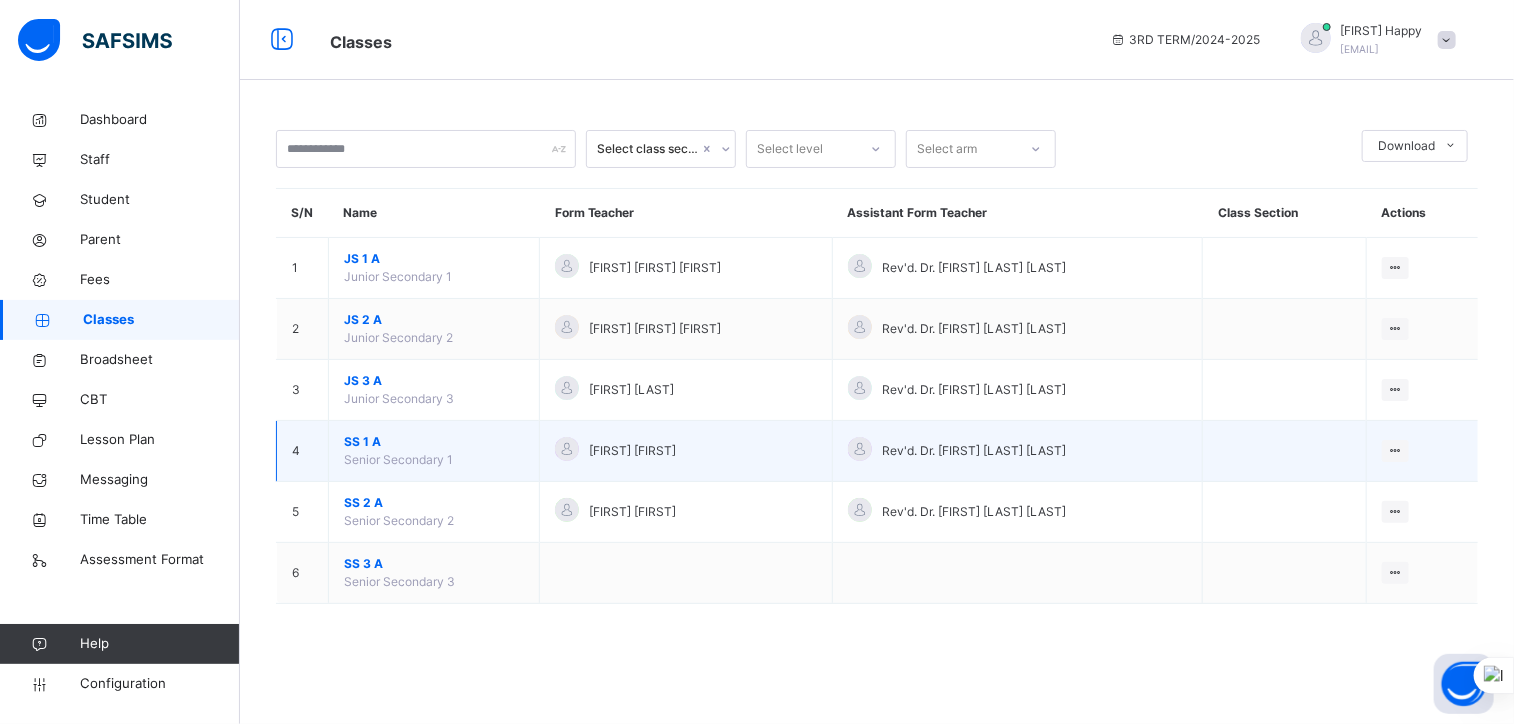click on "SS 1   A" at bounding box center [434, 442] 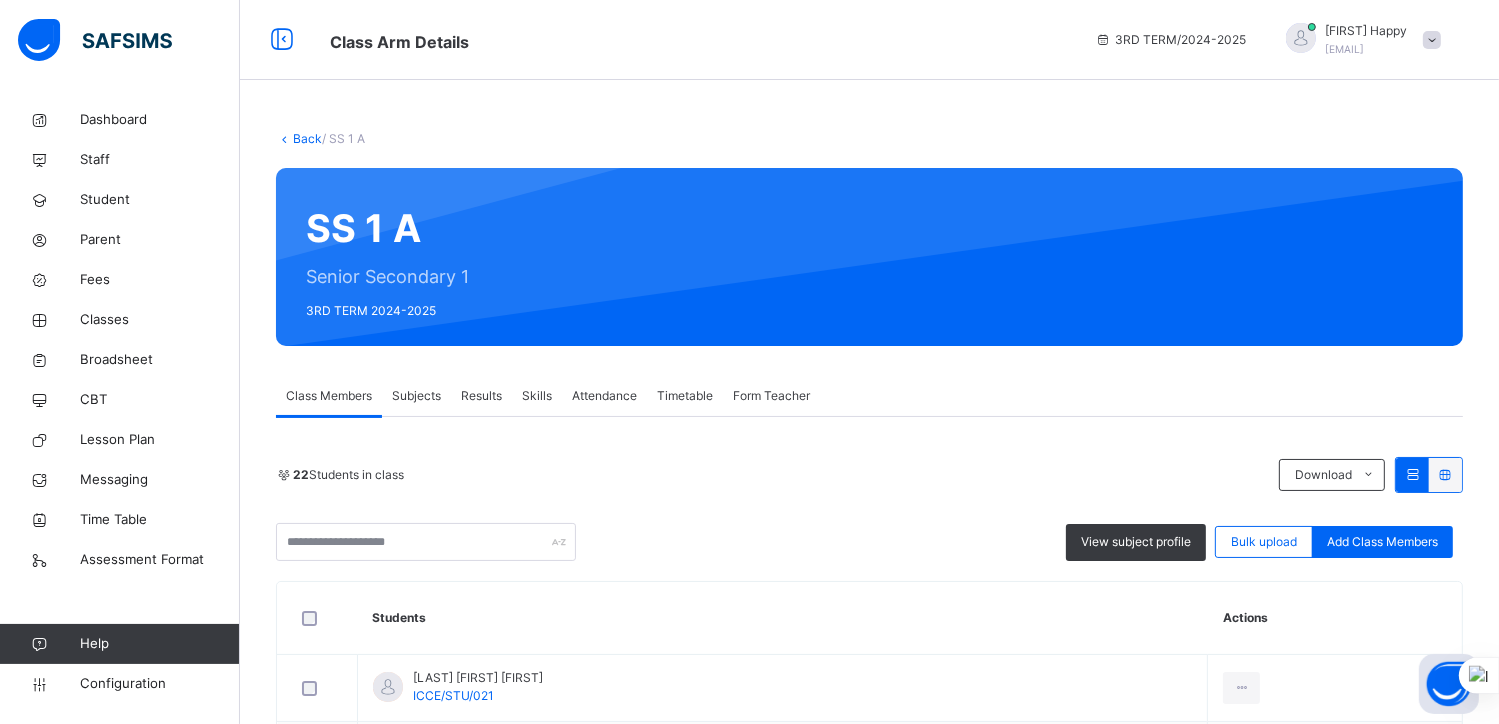click on "Subjects" at bounding box center (416, 396) 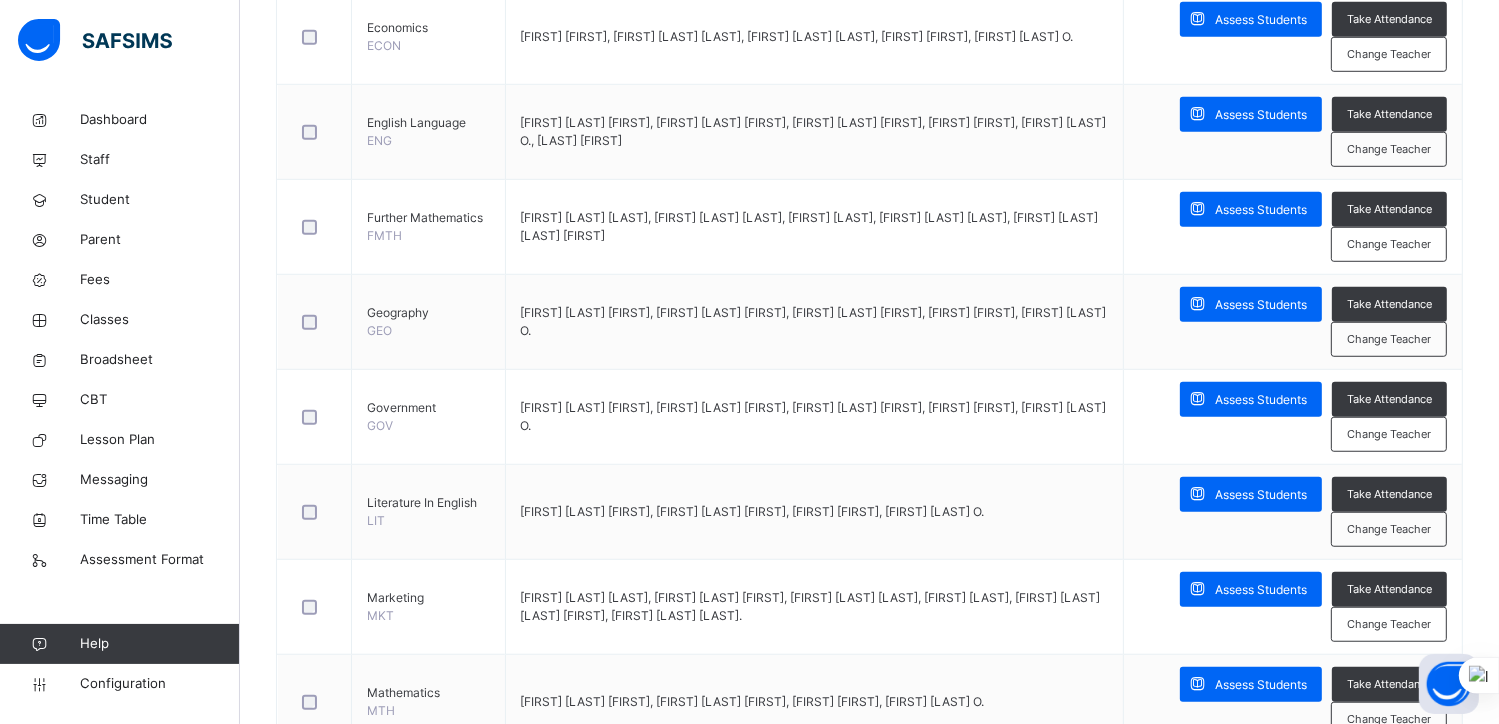 scroll, scrollTop: 1344, scrollLeft: 0, axis: vertical 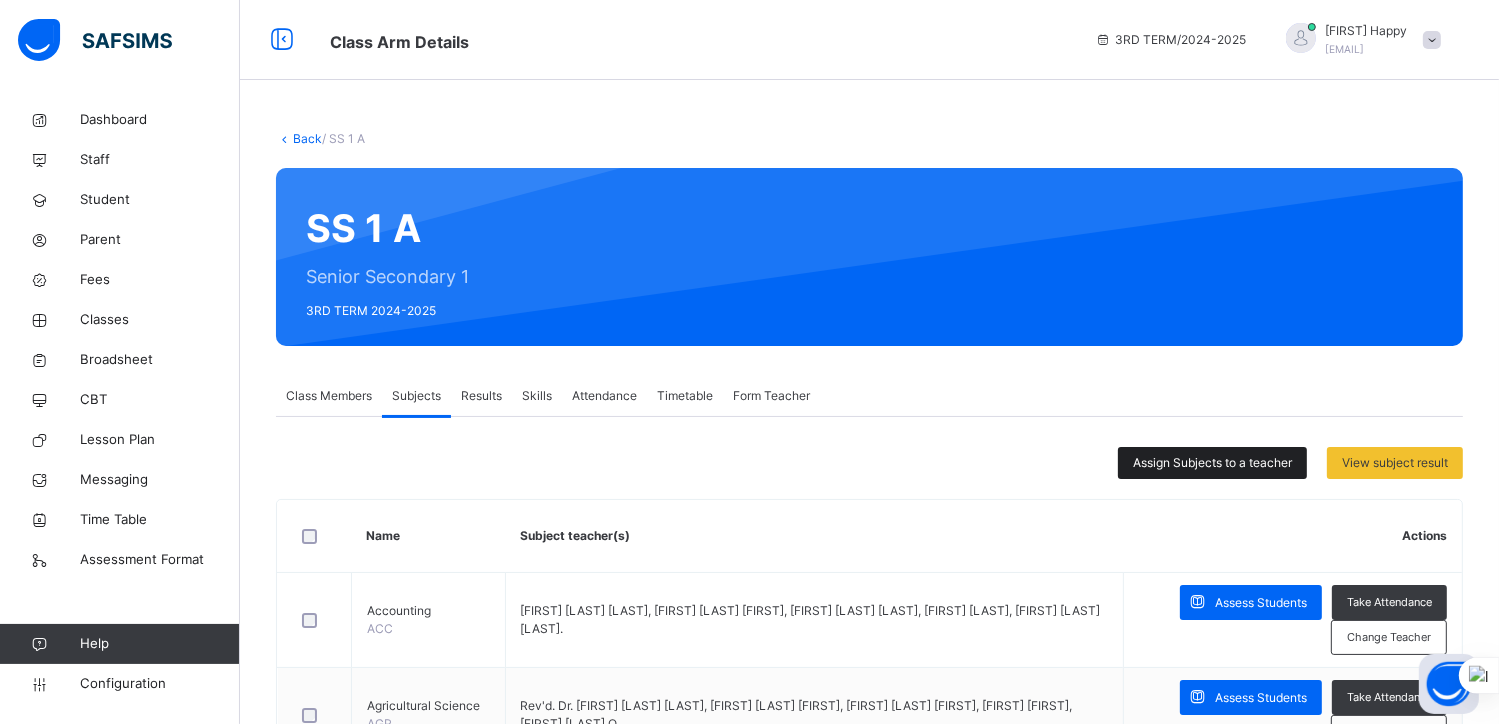 click on "Assign Subjects to a teacher" at bounding box center [1212, 463] 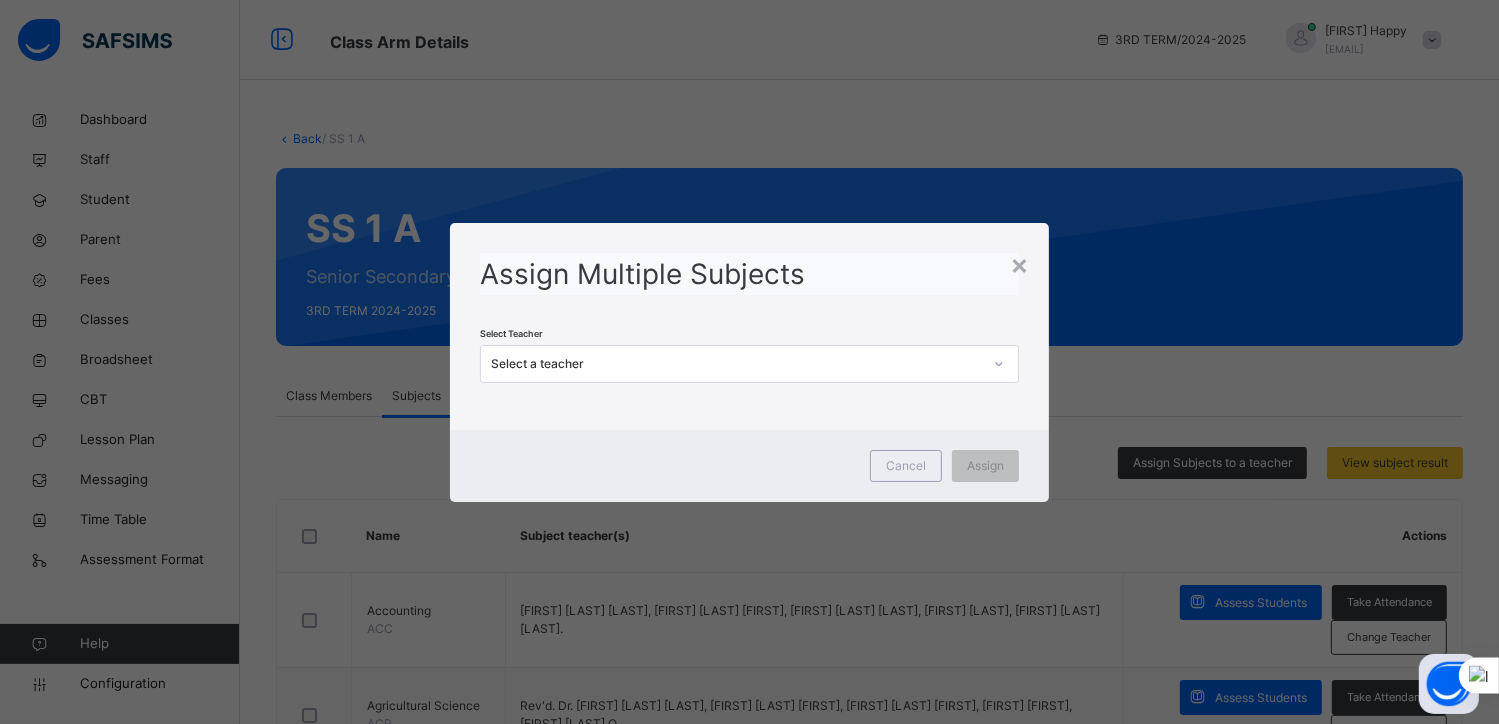 click on "Select a teacher" at bounding box center [737, 364] 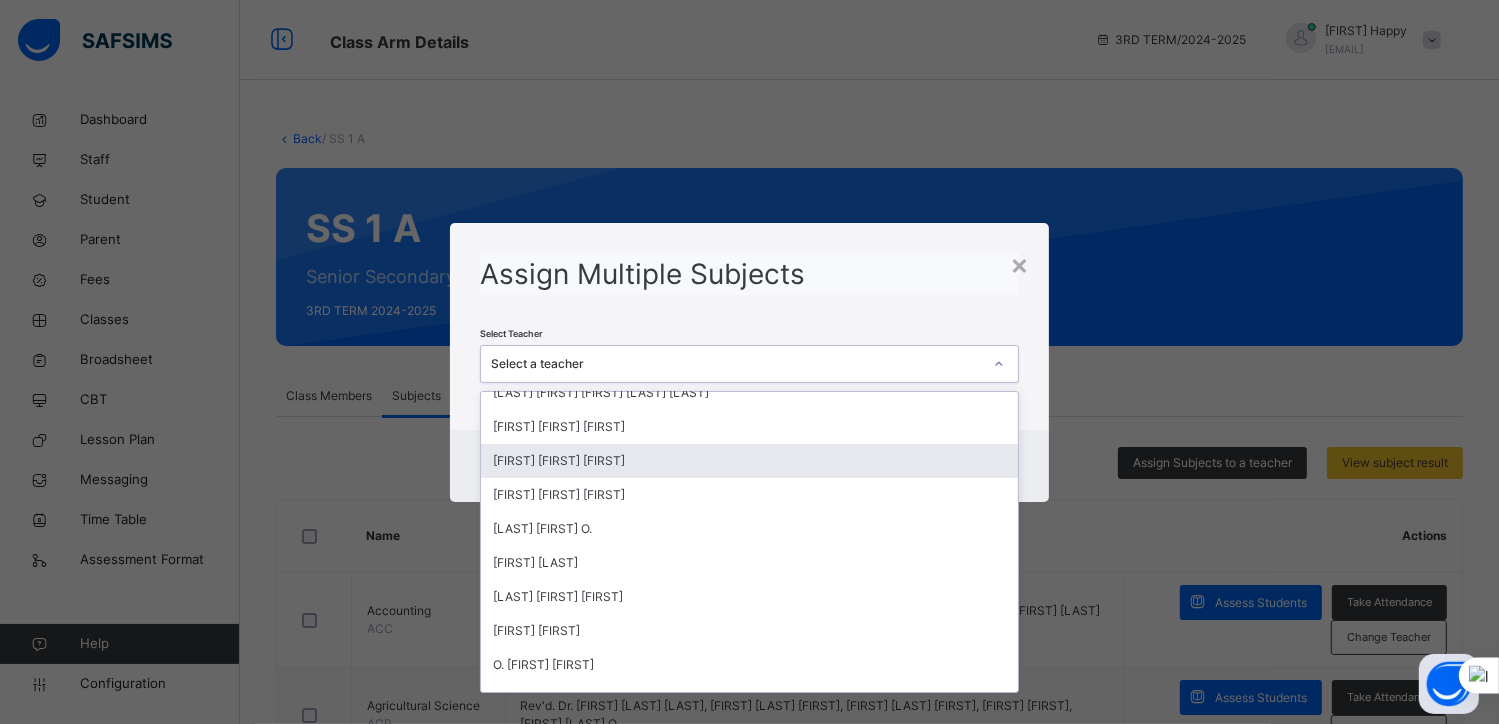 scroll, scrollTop: 291, scrollLeft: 0, axis: vertical 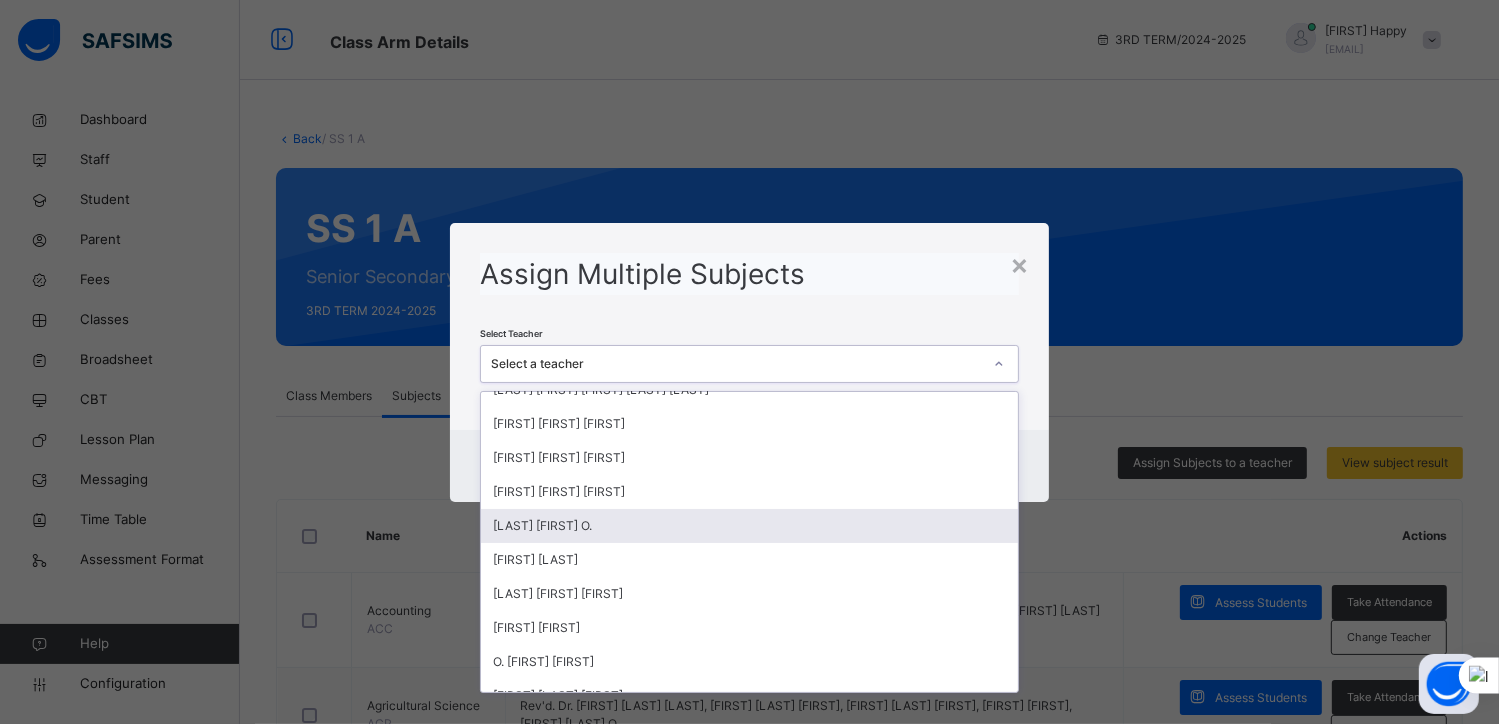 click on "[LAST] [FIRST] O." at bounding box center (750, 526) 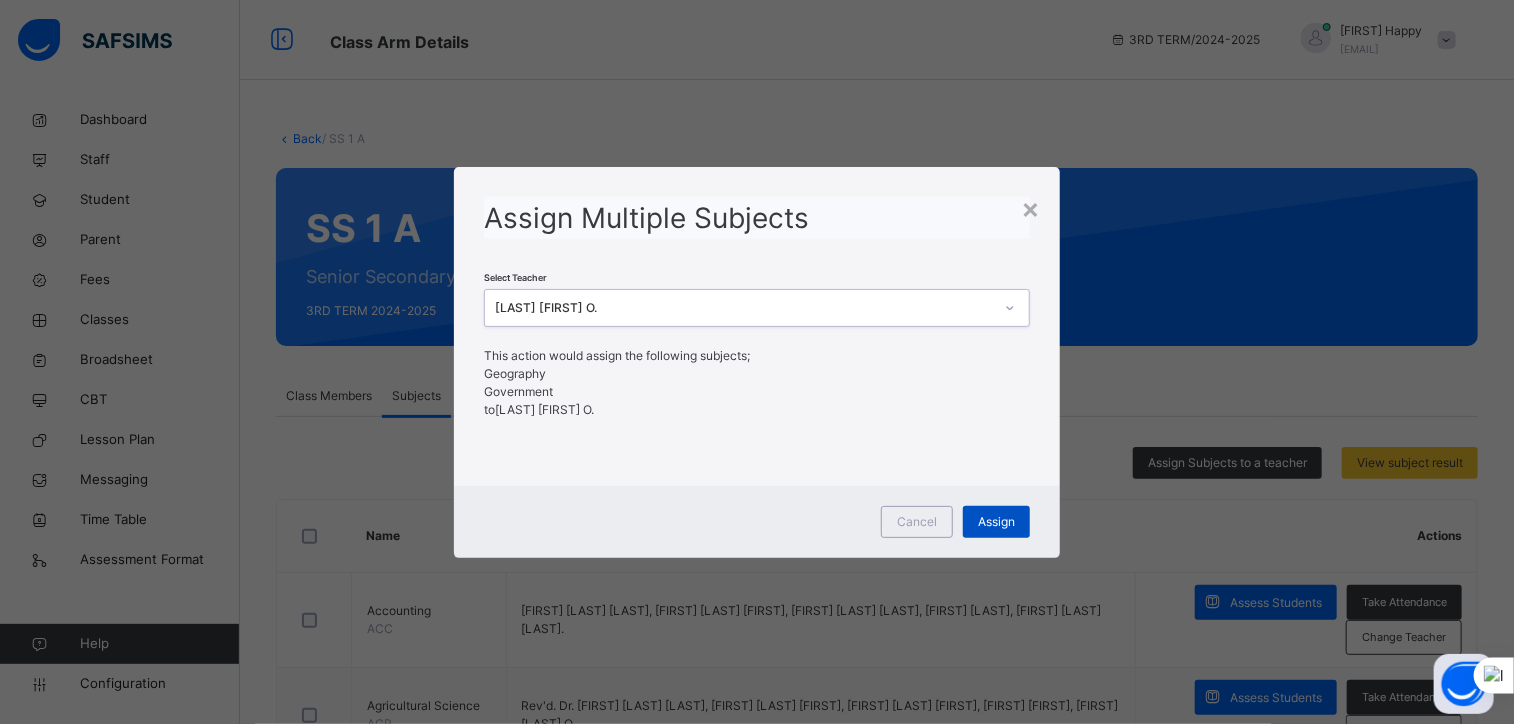 click on "Assign" at bounding box center [996, 522] 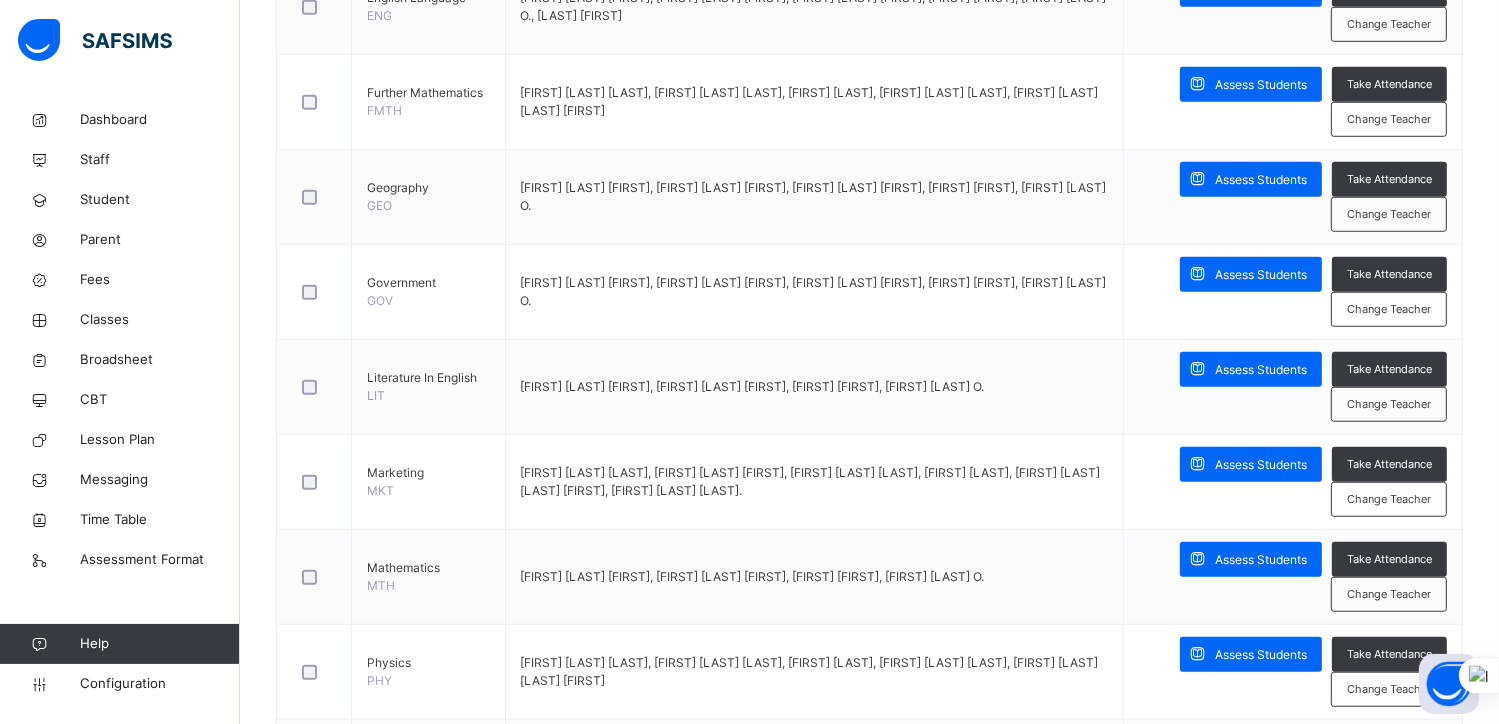 scroll, scrollTop: 1470, scrollLeft: 0, axis: vertical 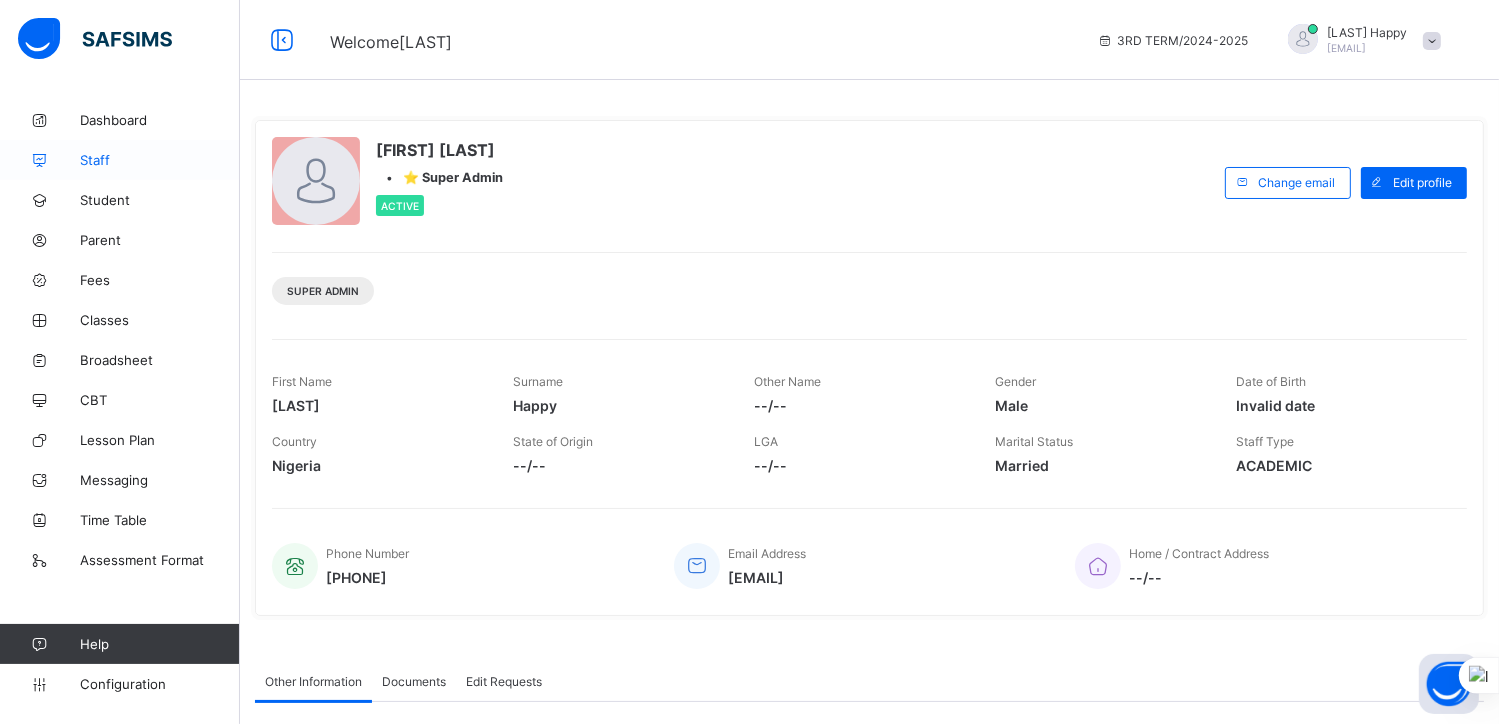 click on "Staff" at bounding box center (160, 160) 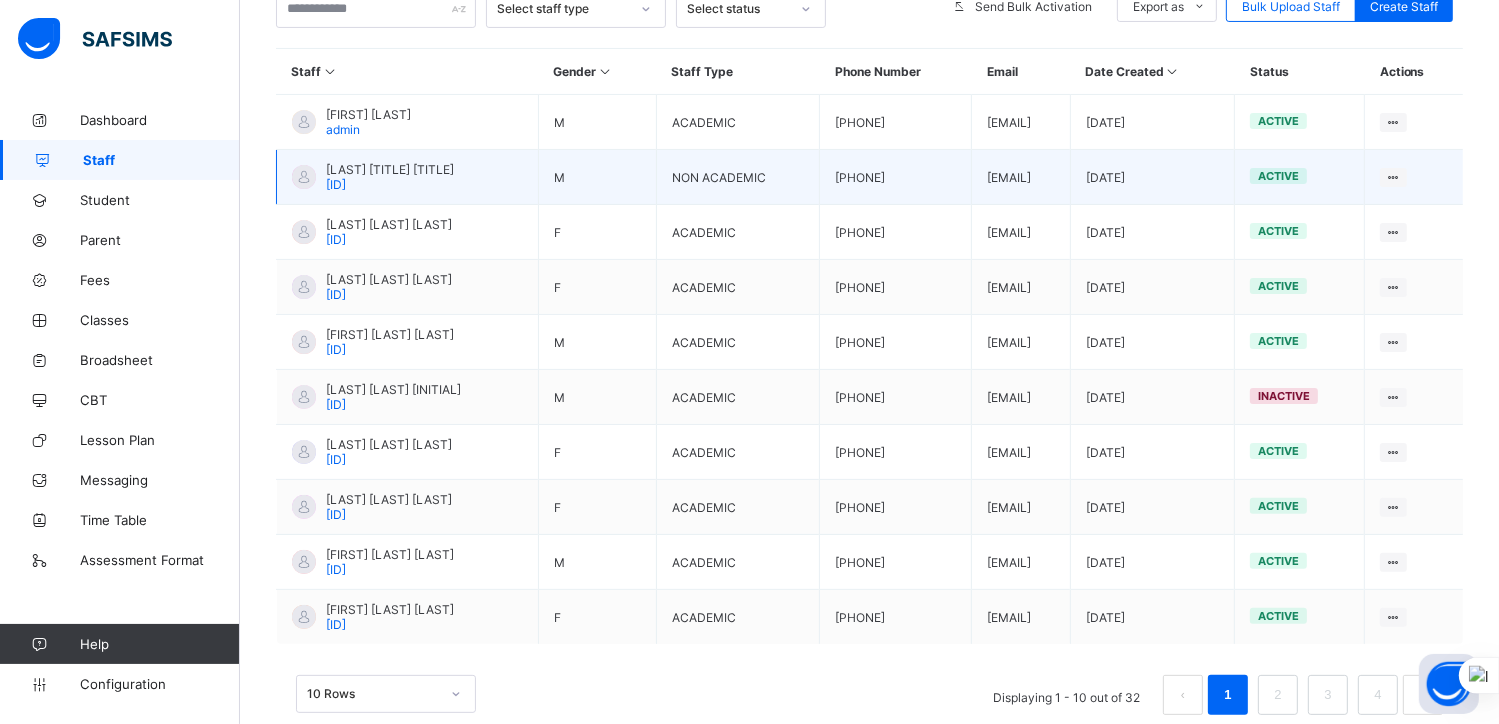 scroll, scrollTop: 488, scrollLeft: 0, axis: vertical 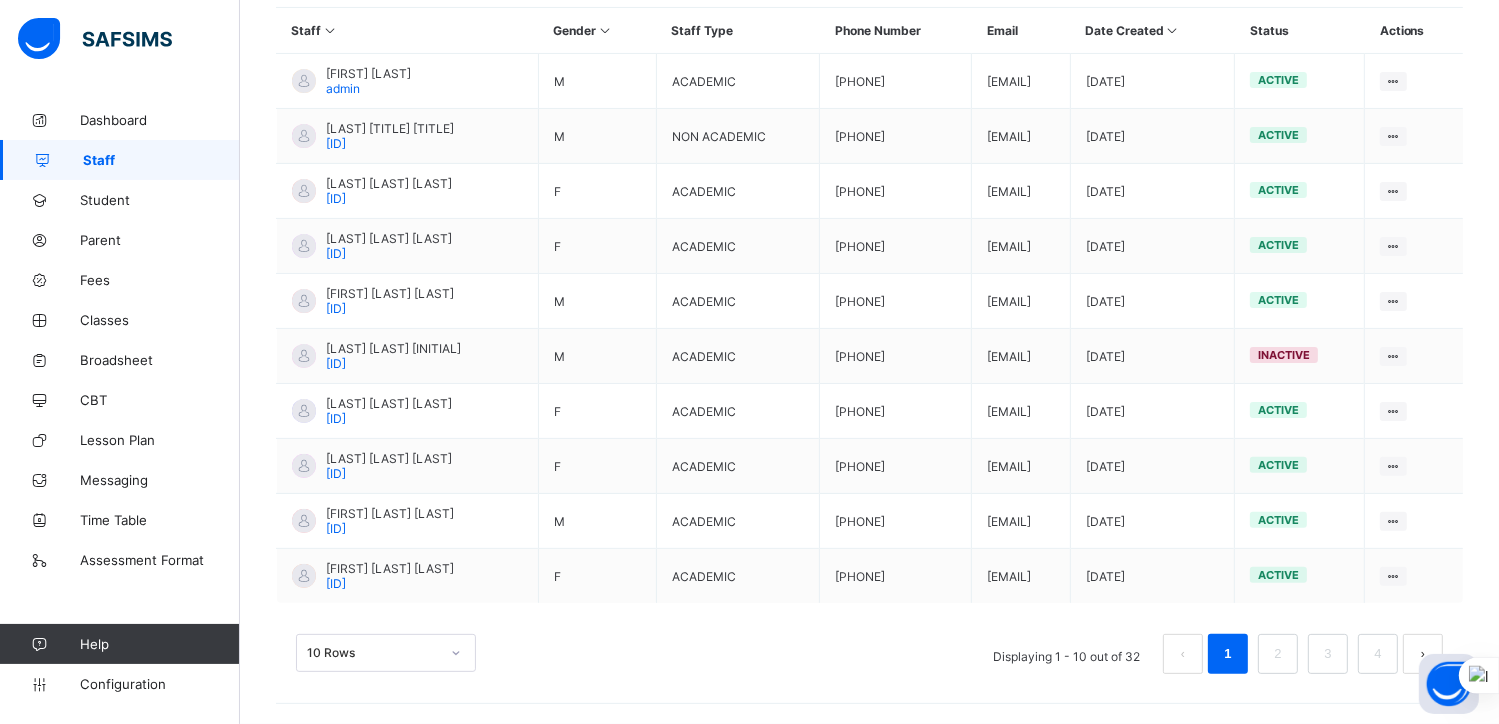 click on "10 Rows" at bounding box center (386, 653) 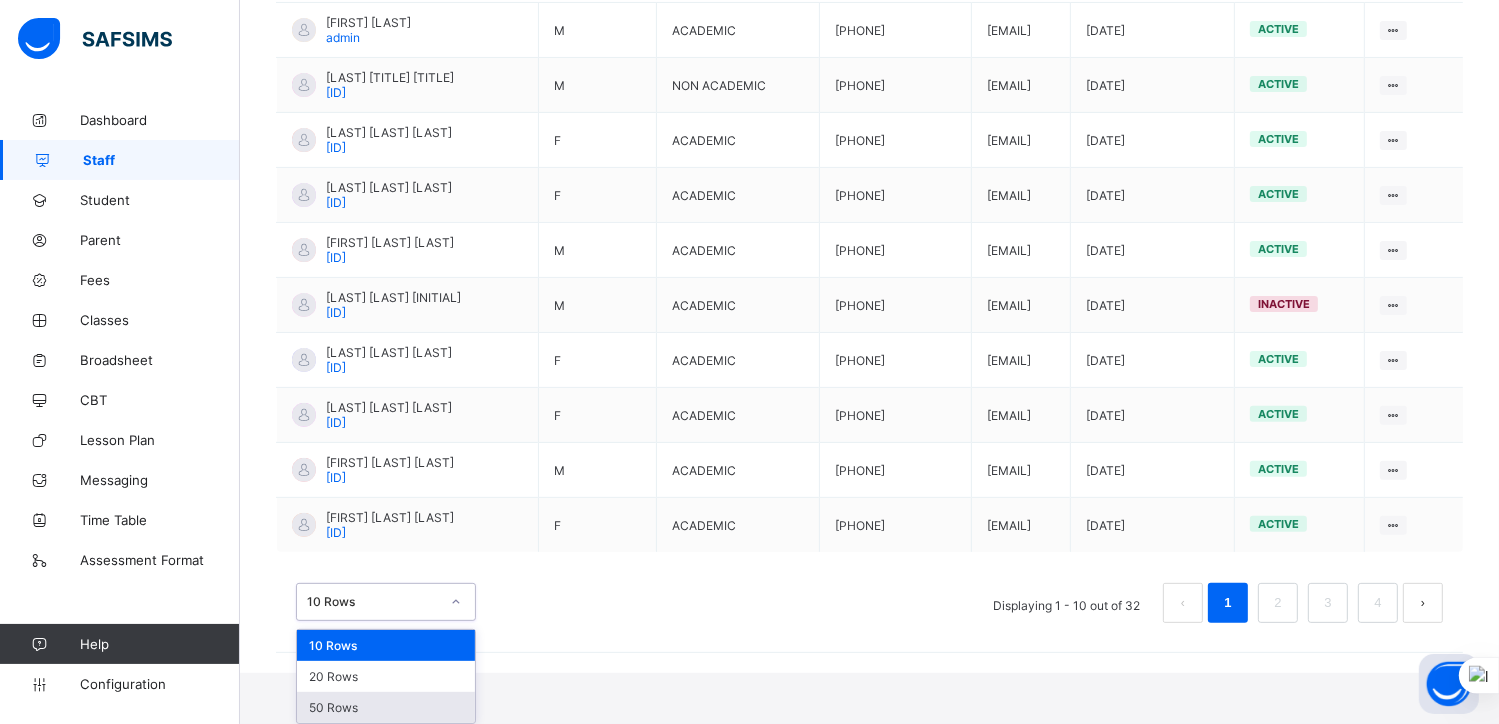click on "50 Rows" at bounding box center [386, 707] 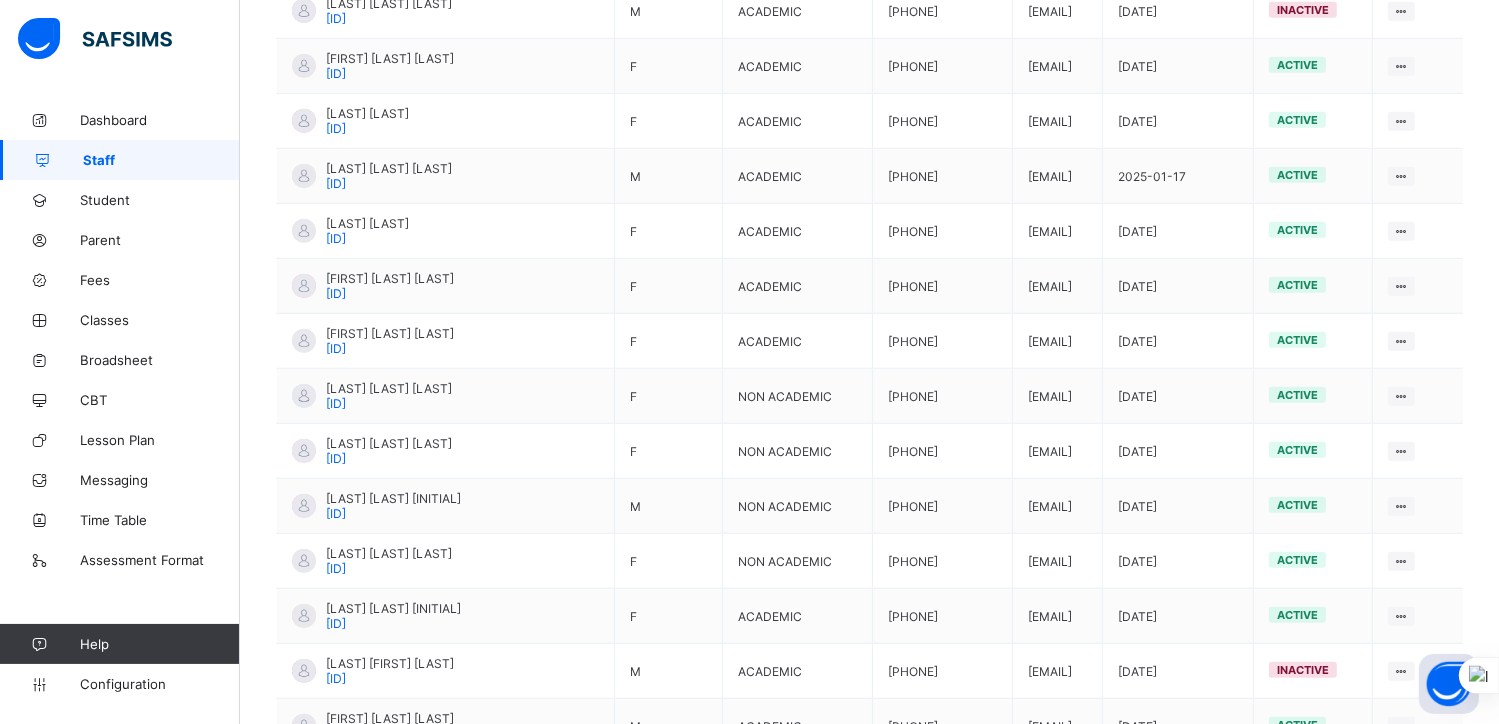 scroll, scrollTop: 1548, scrollLeft: 0, axis: vertical 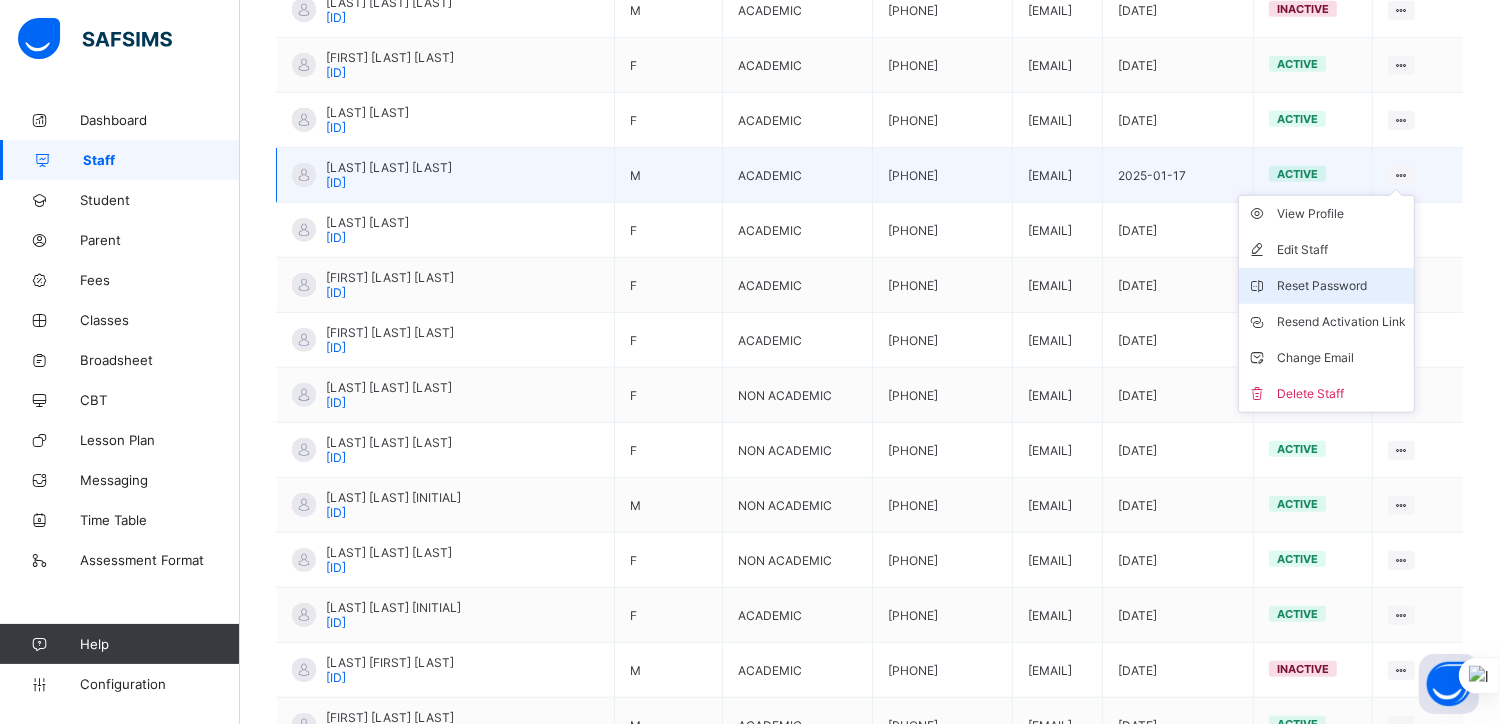 click on "Reset Password" at bounding box center [1341, 286] 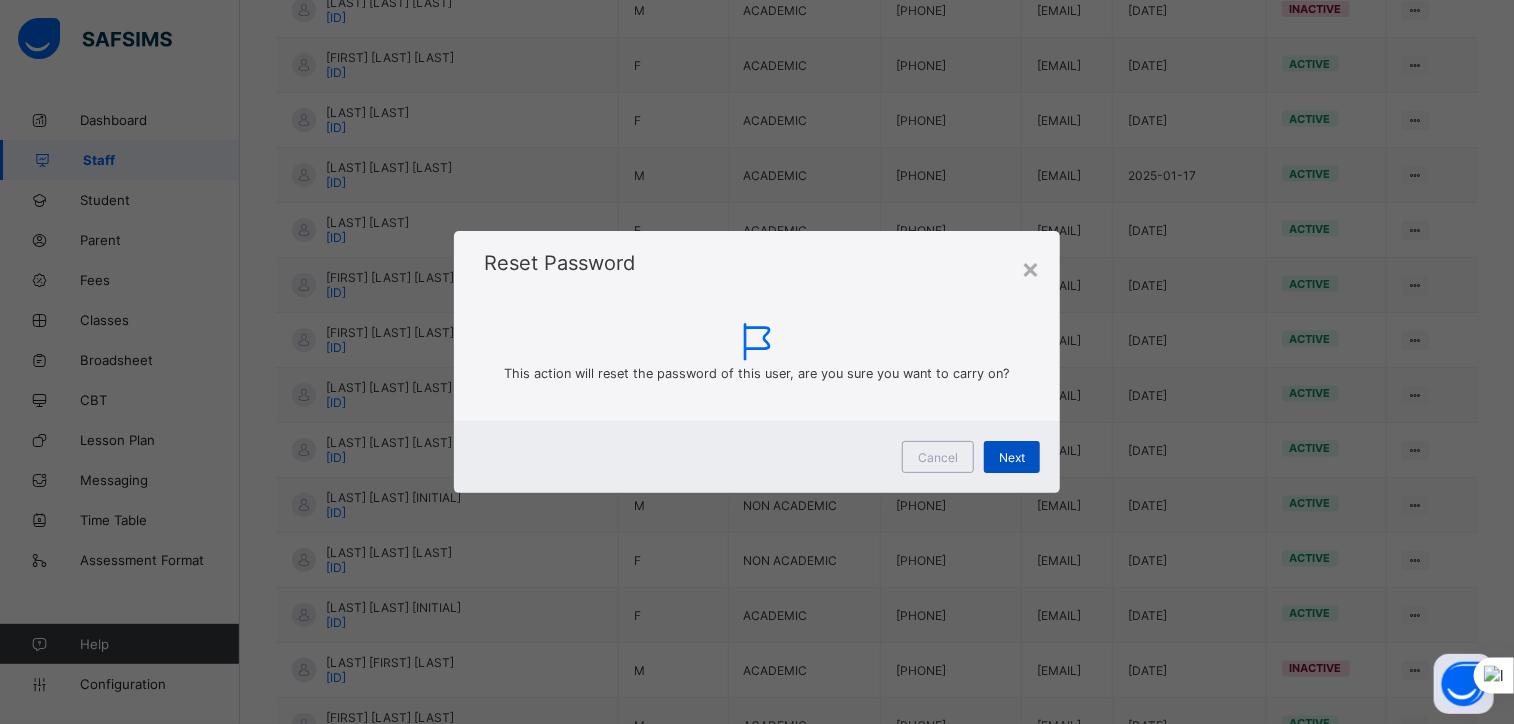 click on "Next" at bounding box center [1012, 457] 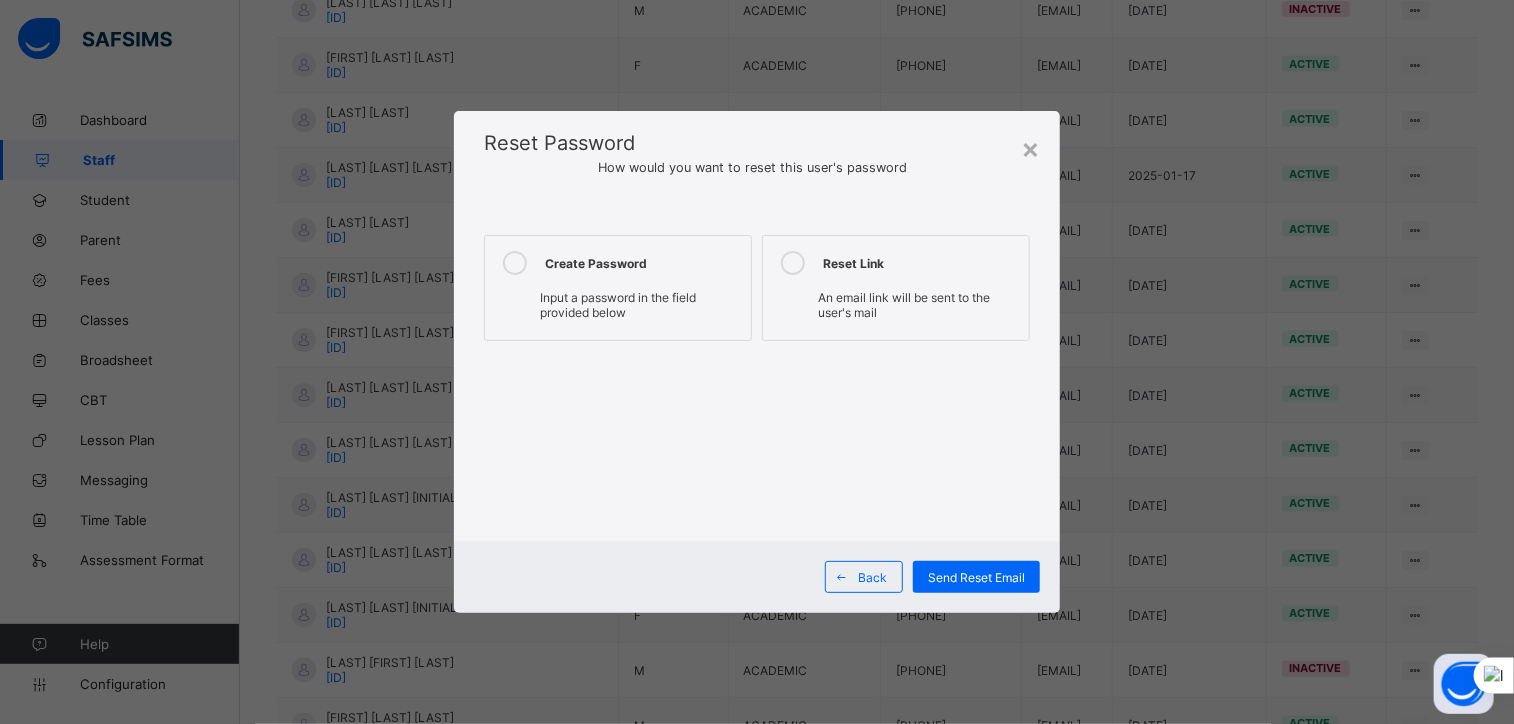 click on "Create Password" at bounding box center (643, 263) 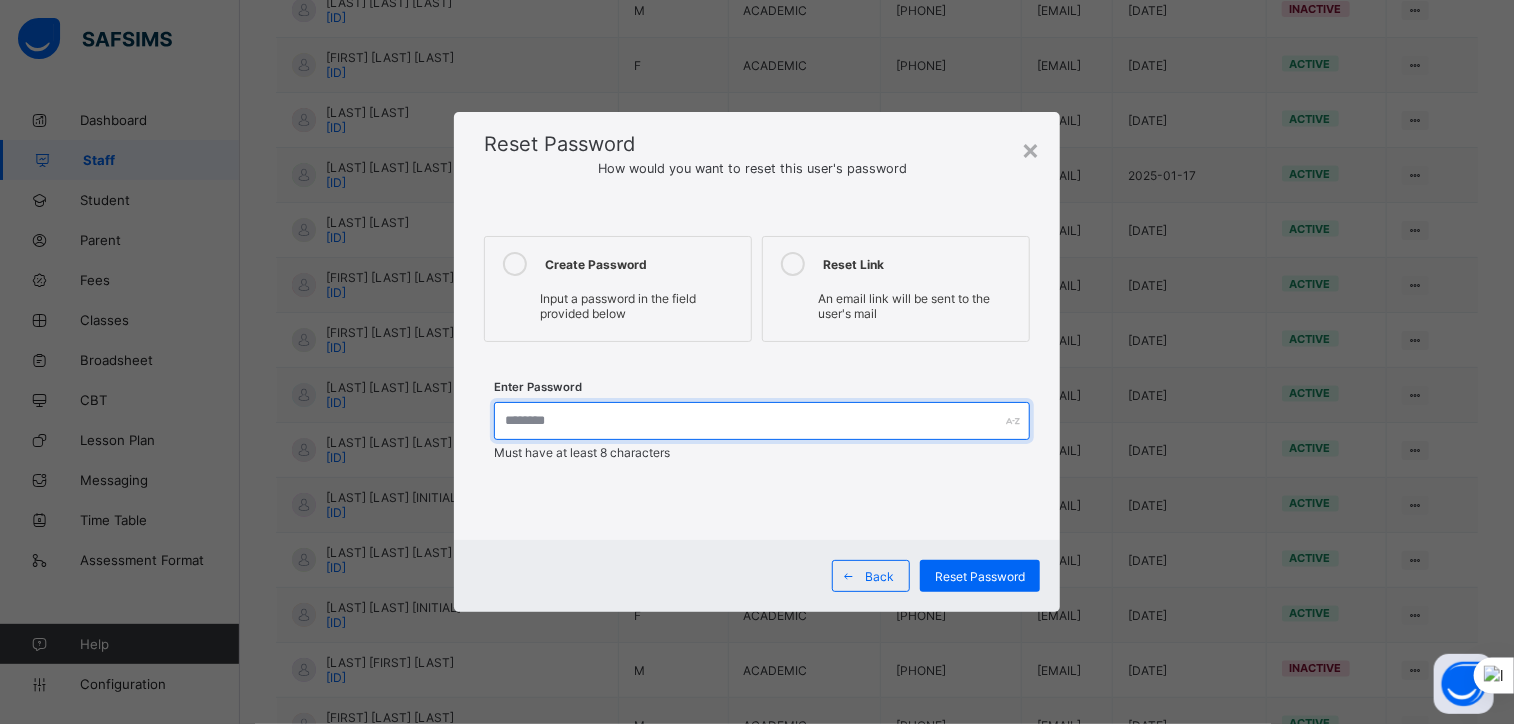 click at bounding box center [762, 421] 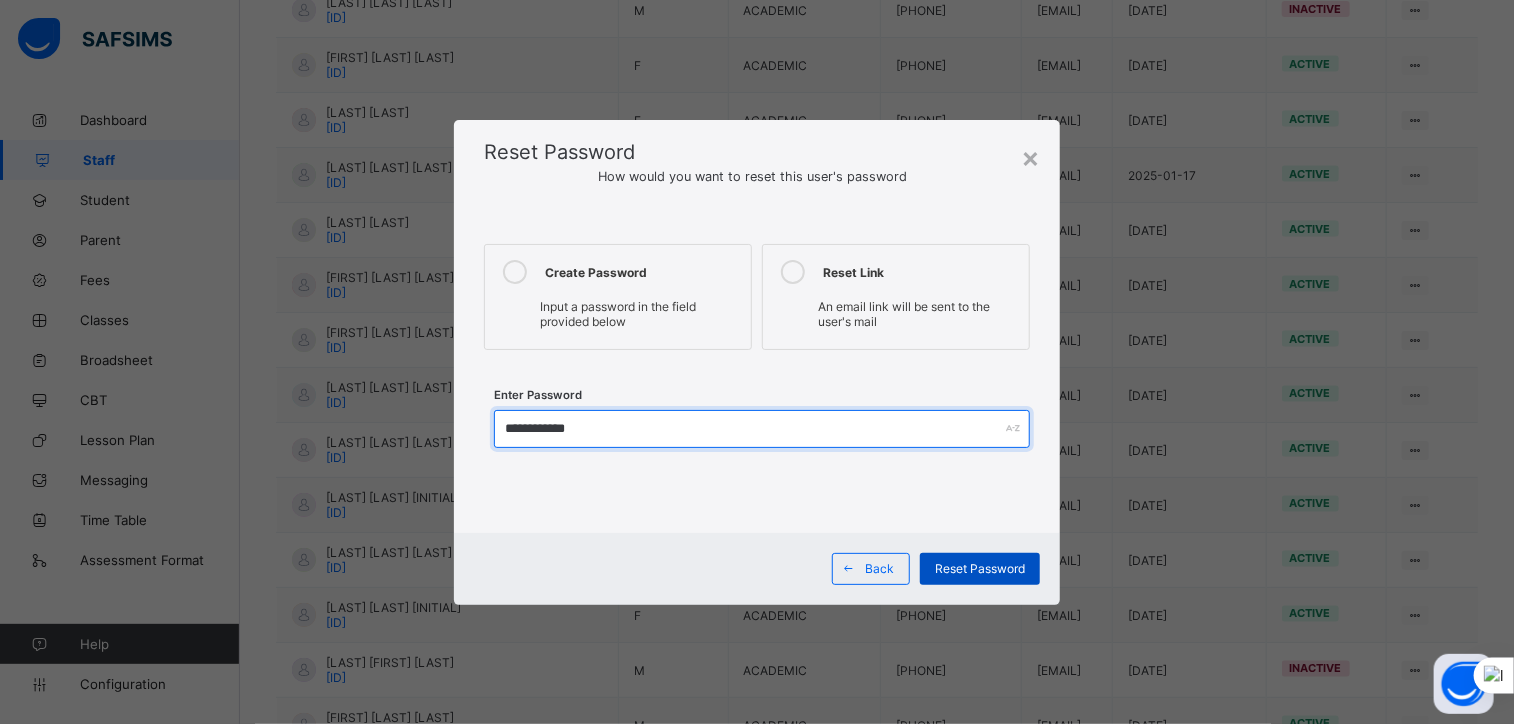 type on "**********" 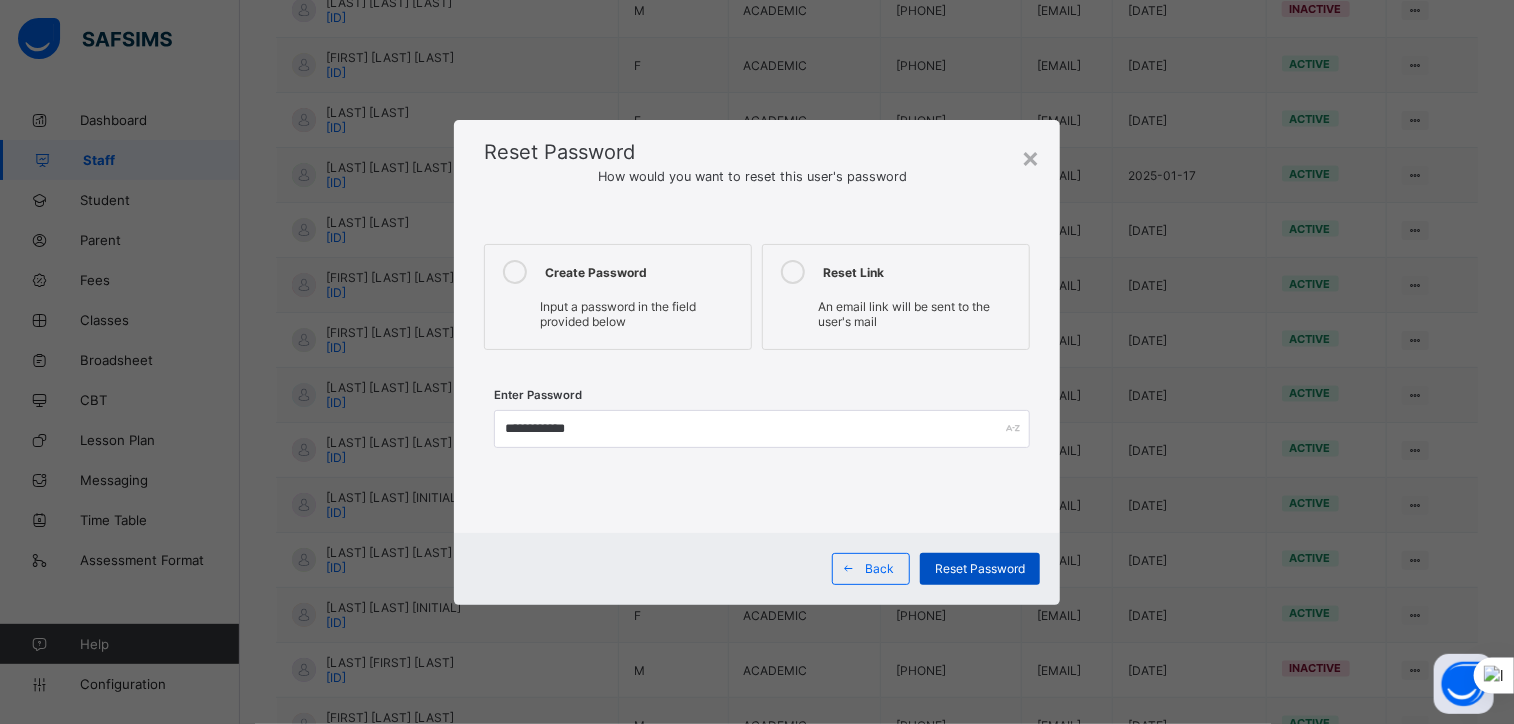 click on "Reset Password" at bounding box center (980, 568) 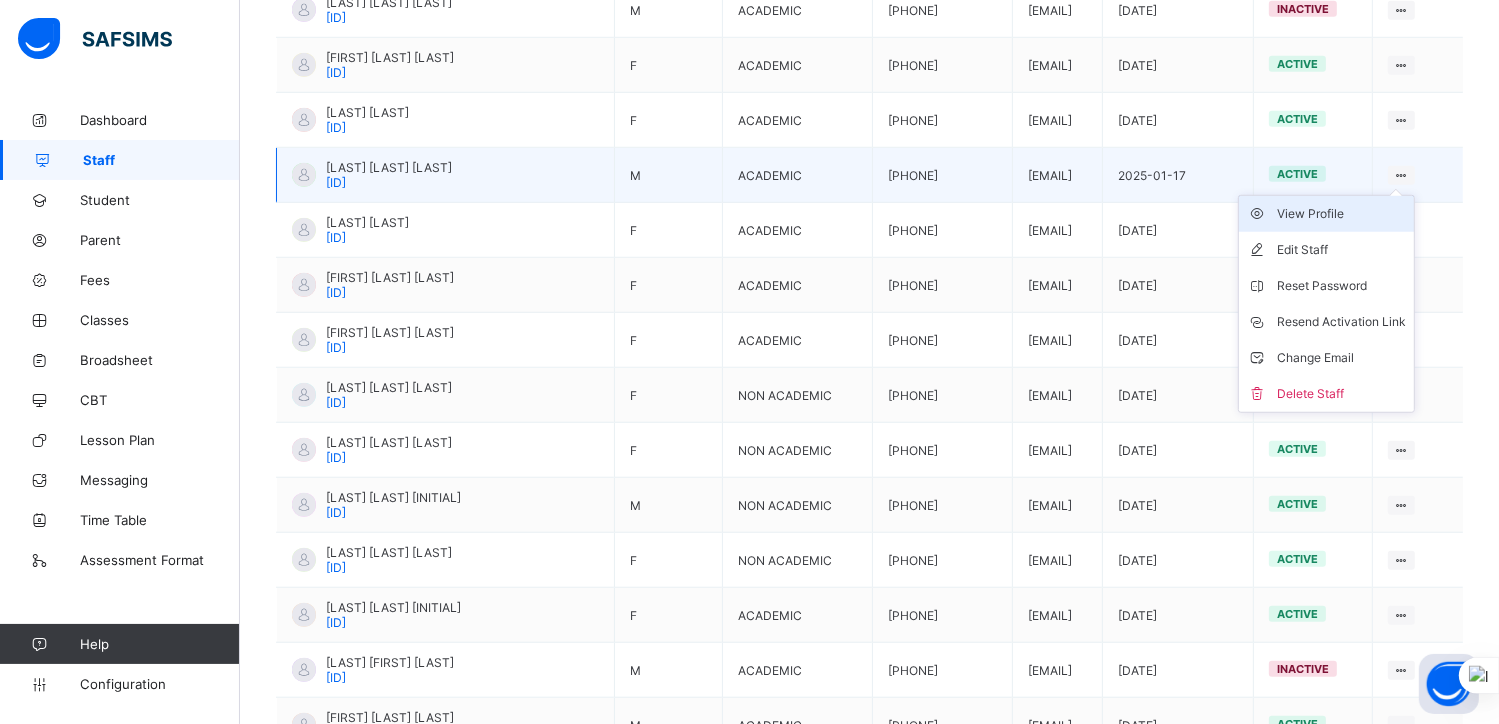click on "View Profile" at bounding box center (1341, 214) 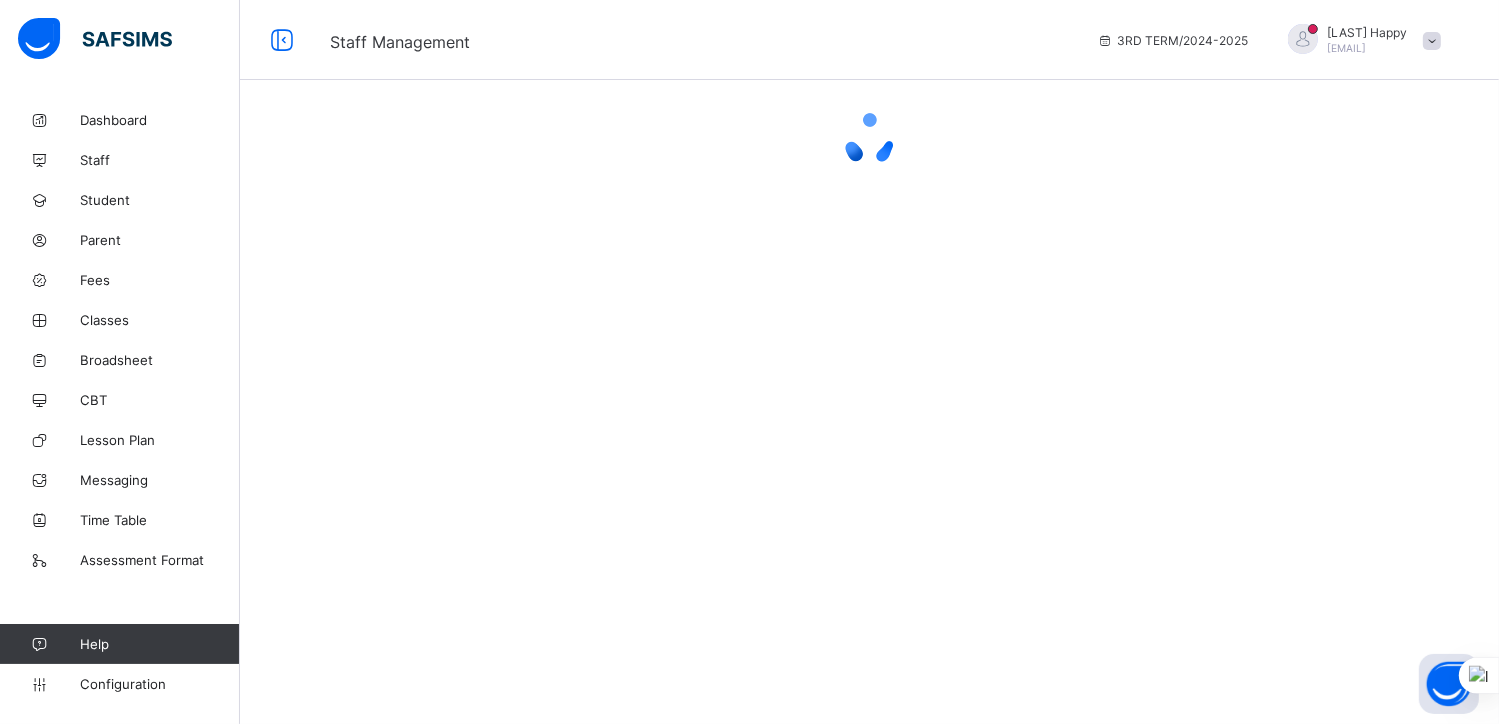 scroll, scrollTop: 0, scrollLeft: 0, axis: both 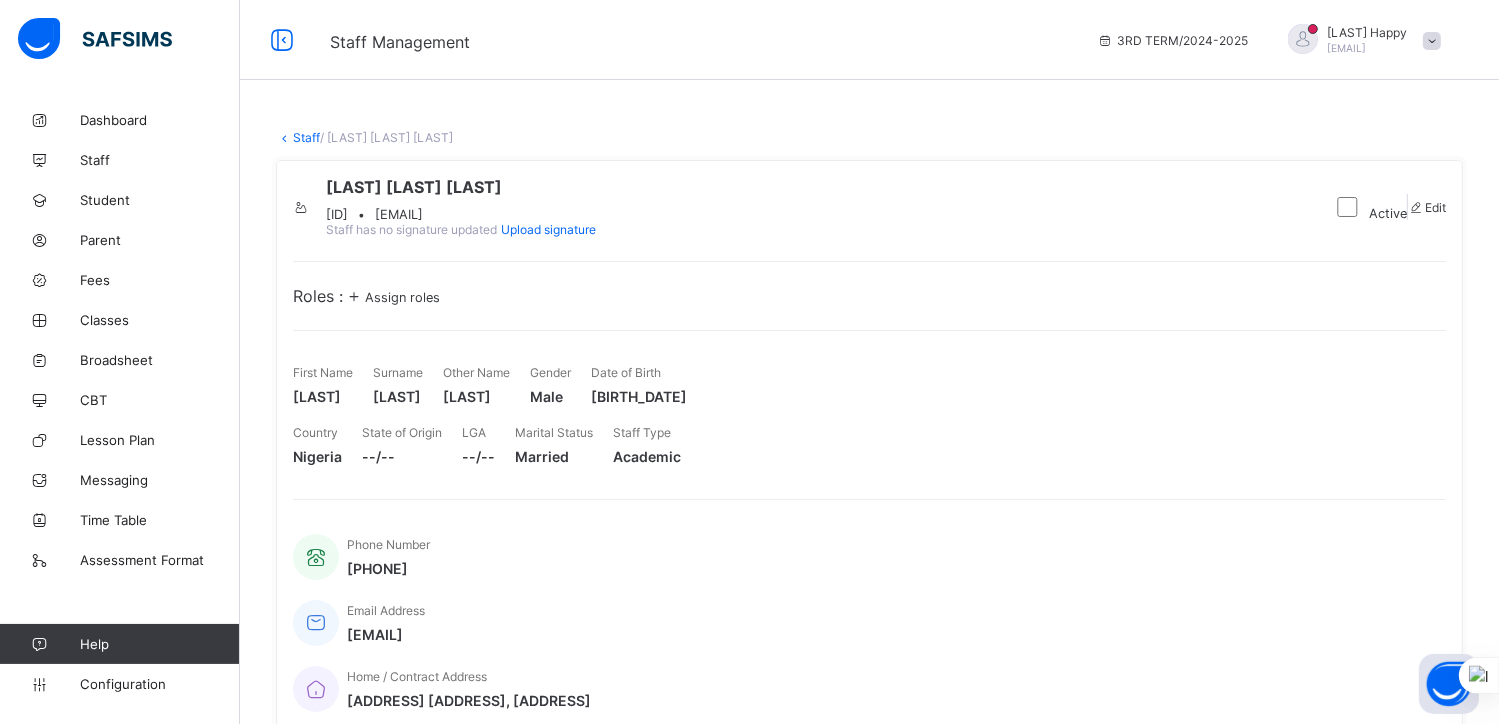 click on "uchesimon397@gmail.com" at bounding box center (399, 214) 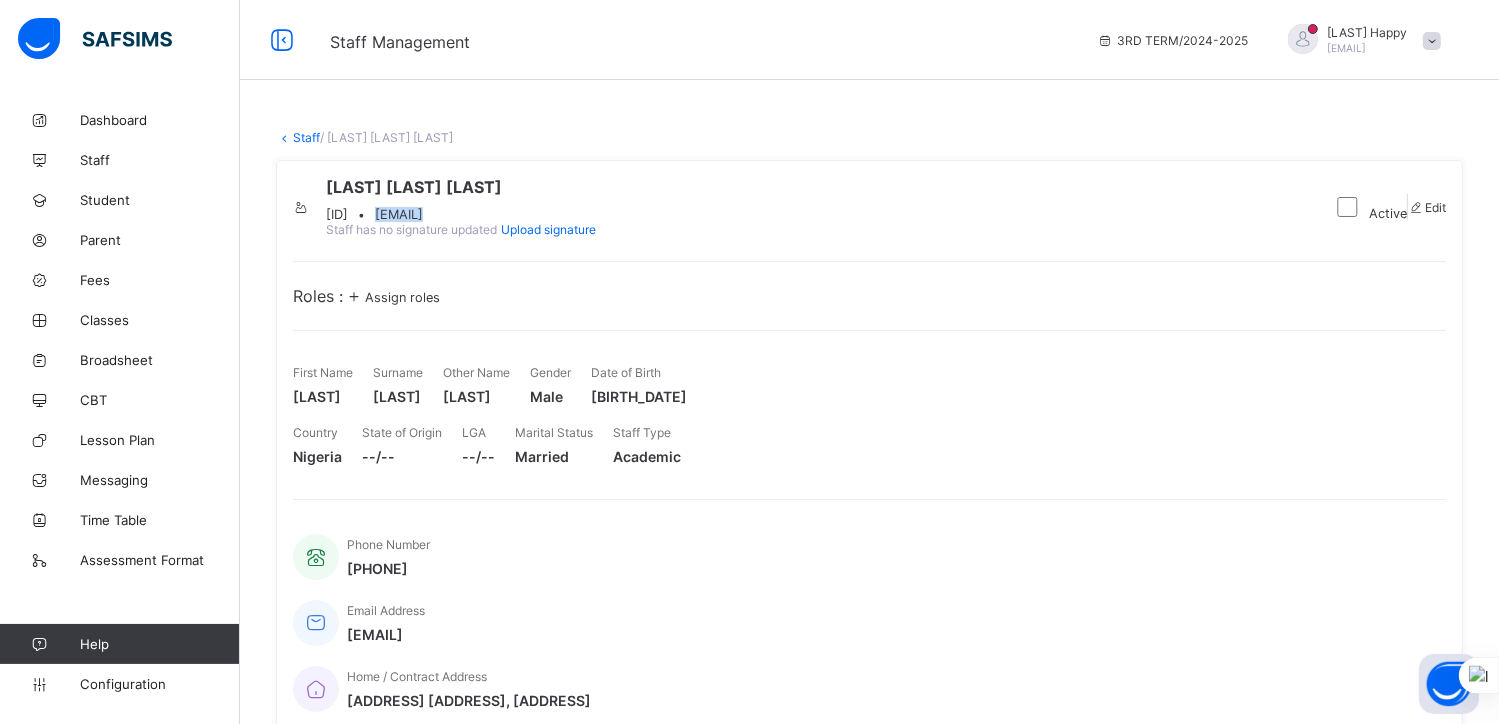 drag, startPoint x: 528, startPoint y: 237, endPoint x: 694, endPoint y: 246, distance: 166.24379 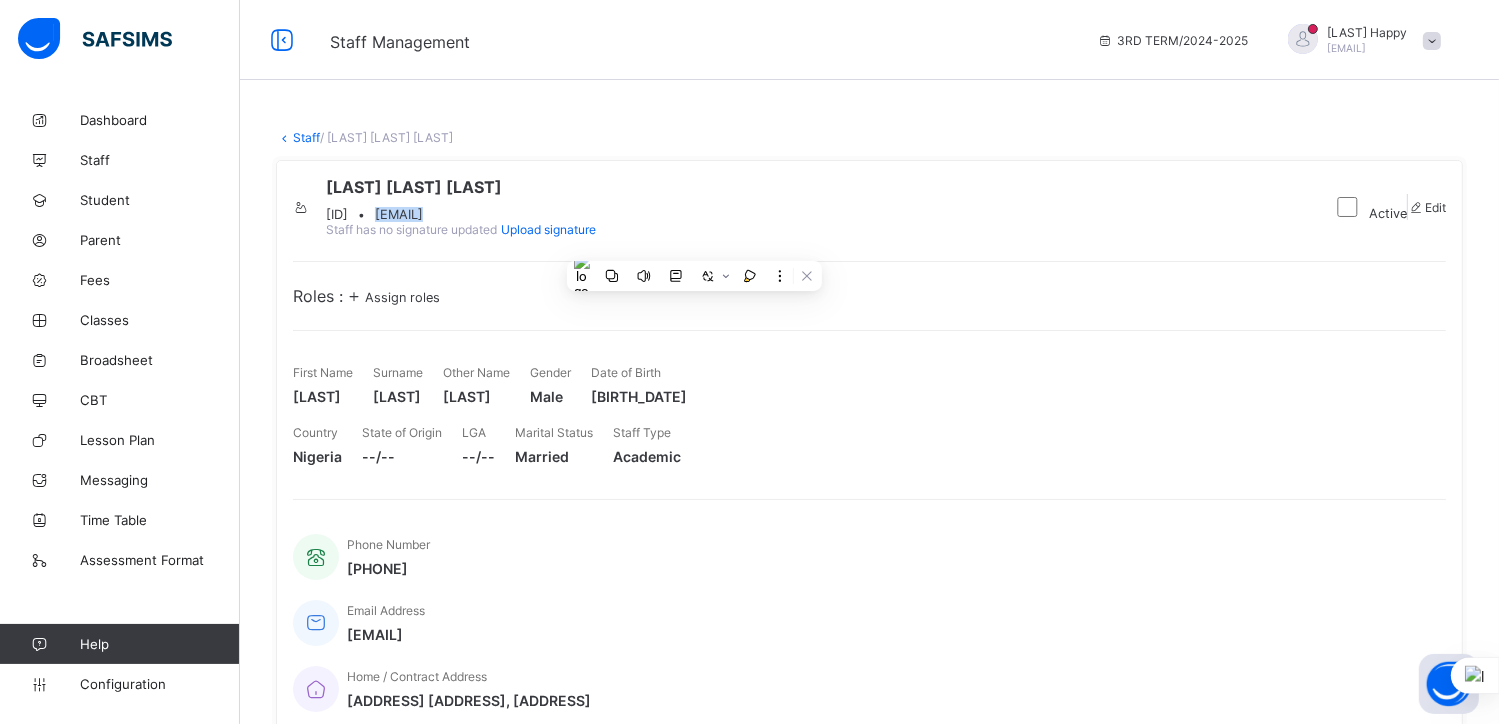 copy on "uchesimon397@gmail.com" 